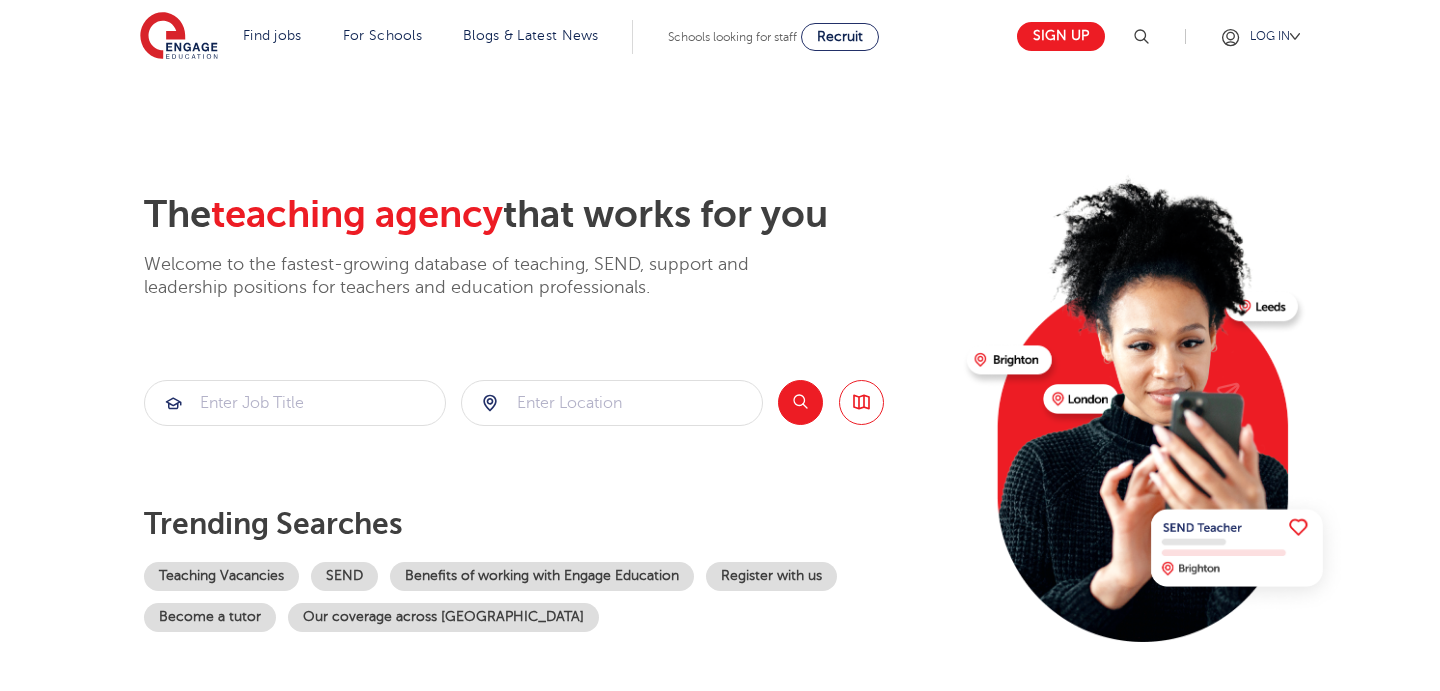 scroll, scrollTop: 0, scrollLeft: 0, axis: both 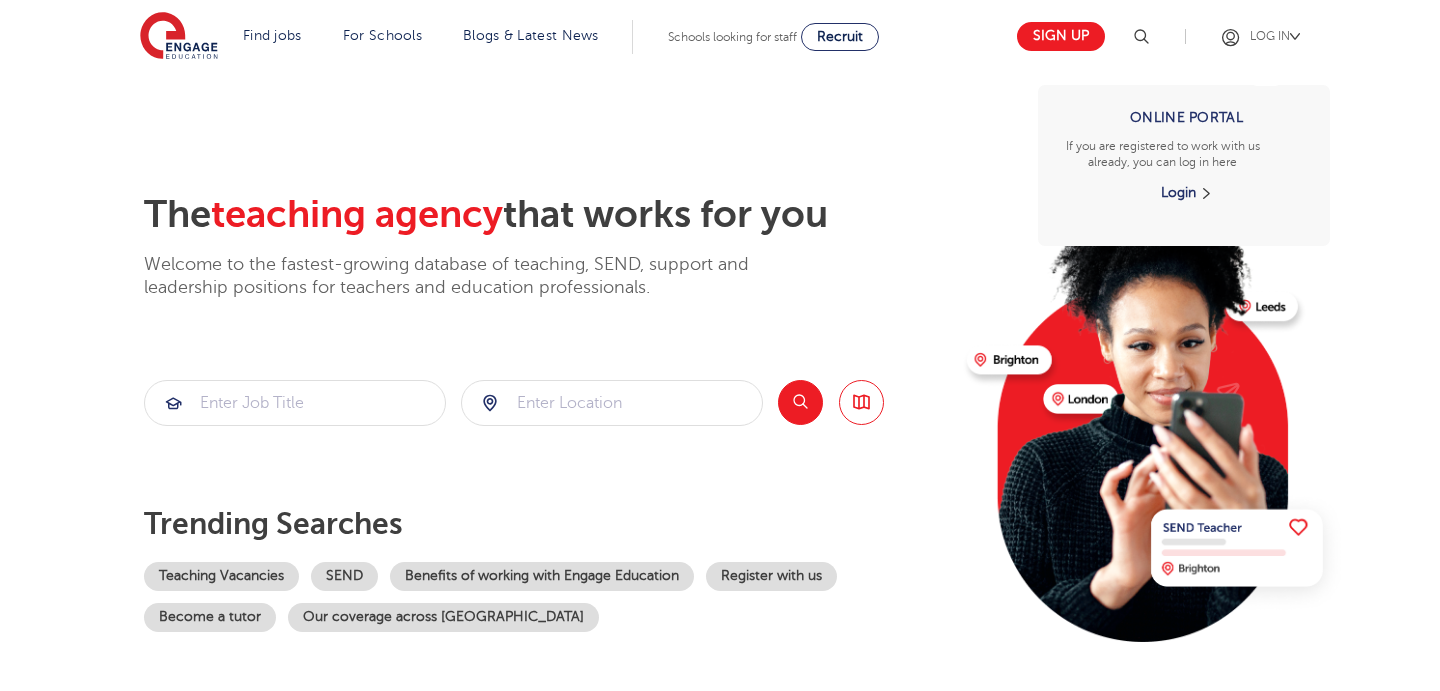click on "LOG IN
Online Portal
If you are registered to work with us
already, you can log in here
Login" at bounding box center [1272, 36] 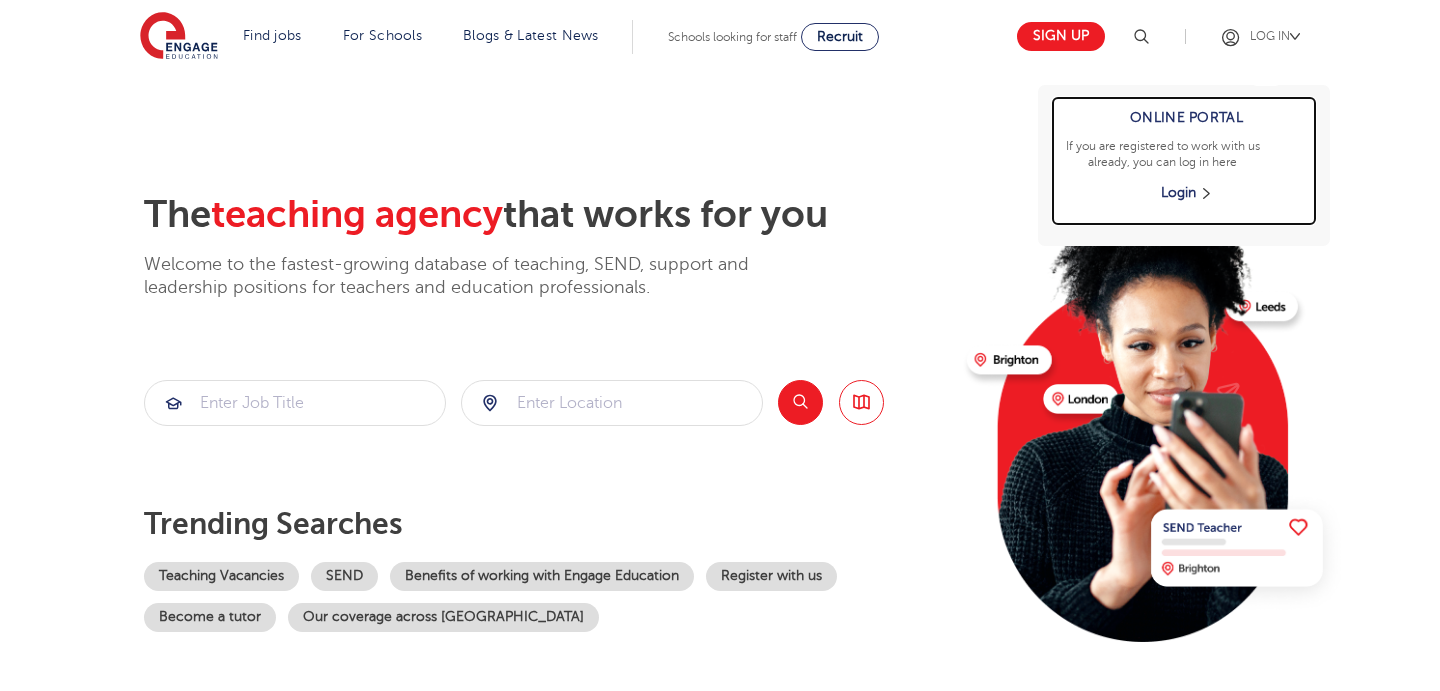 click on "Login" at bounding box center (1186, 193) 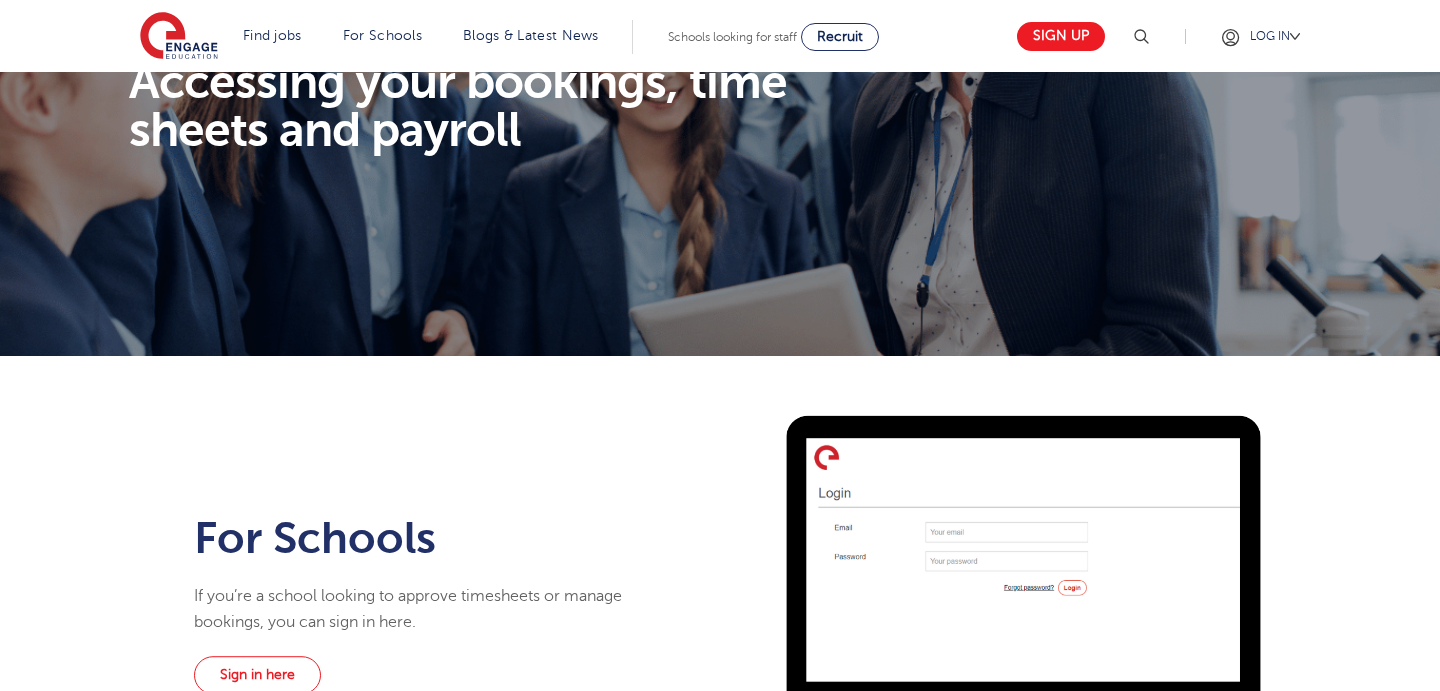 scroll, scrollTop: 0, scrollLeft: 0, axis: both 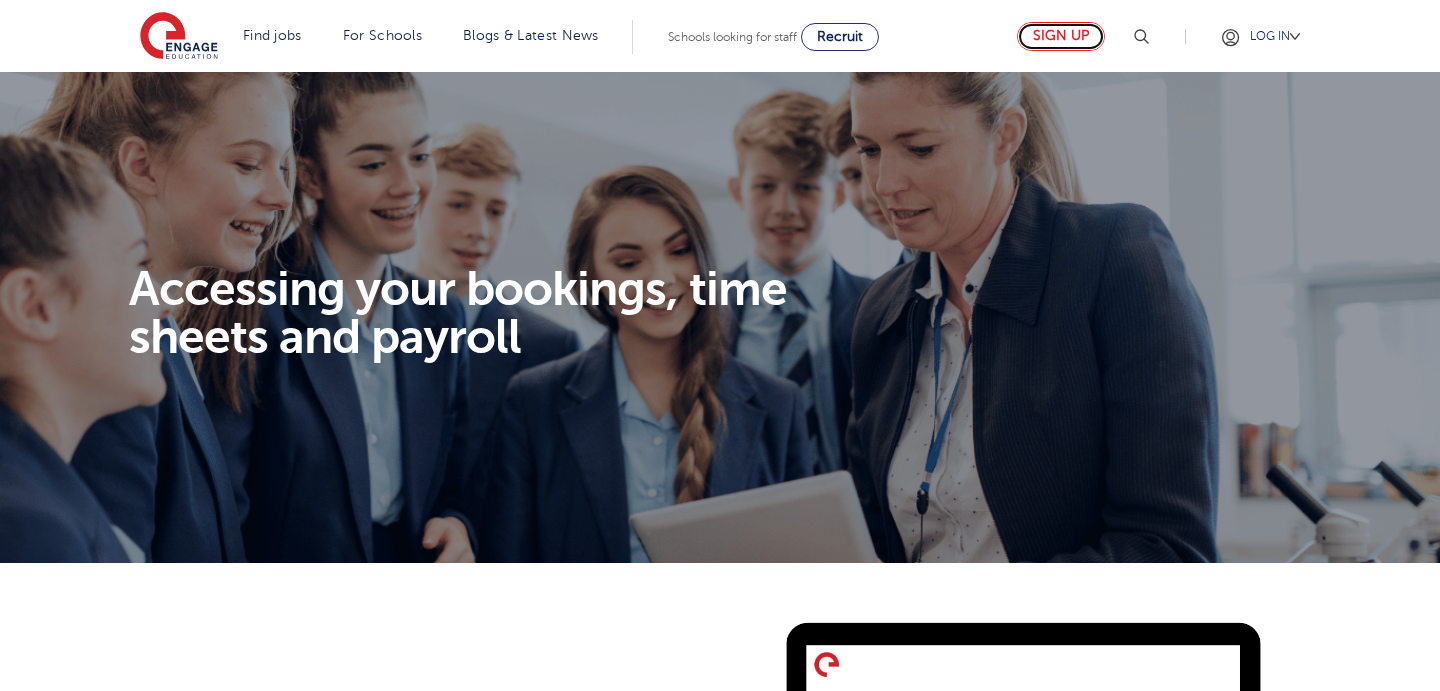 click on "Sign up" at bounding box center [1061, 36] 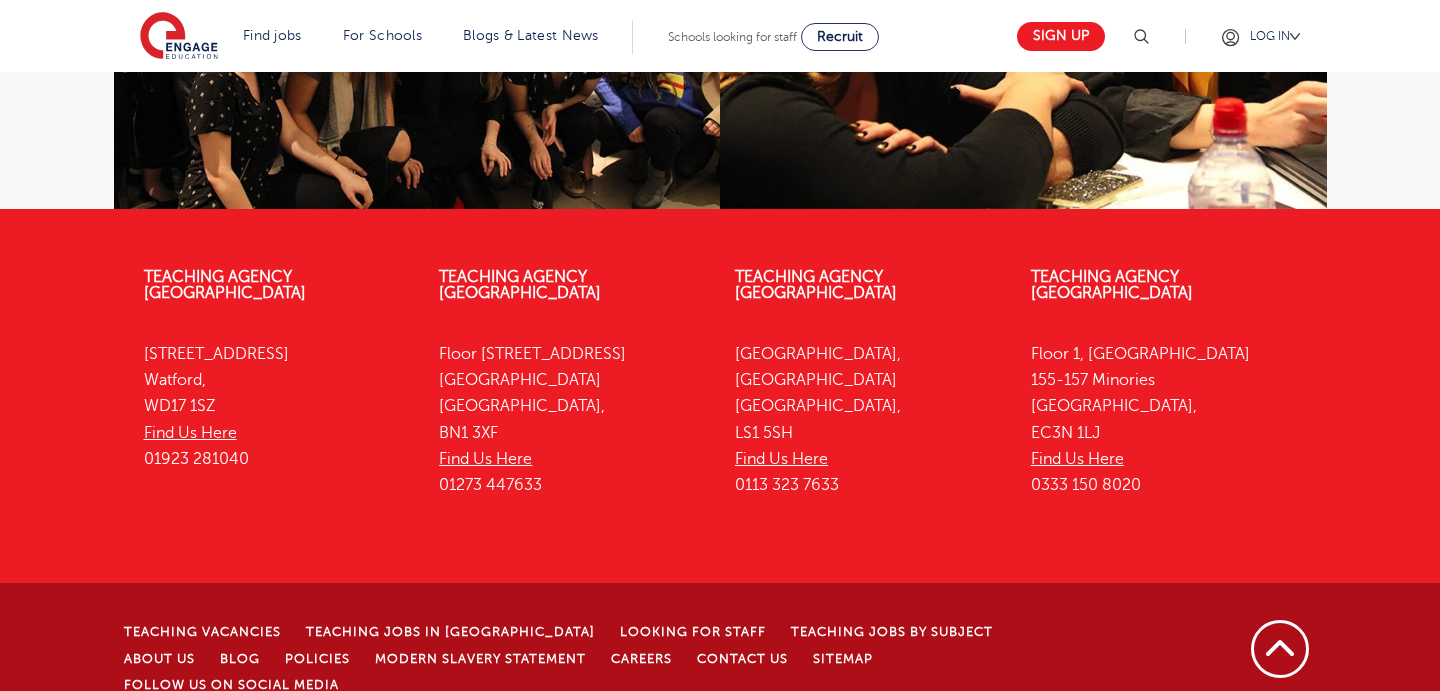 scroll, scrollTop: 2596, scrollLeft: 0, axis: vertical 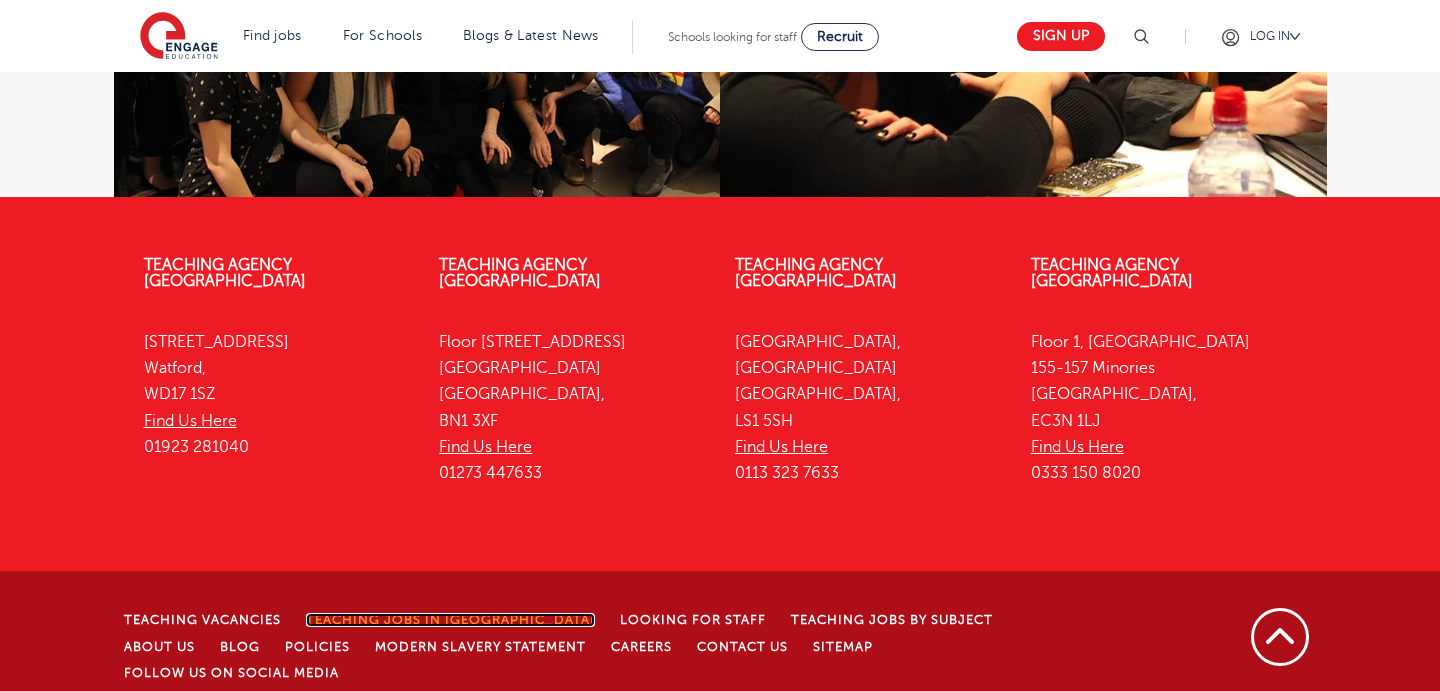 click on "Teaching Jobs in [GEOGRAPHIC_DATA]" at bounding box center (450, 620) 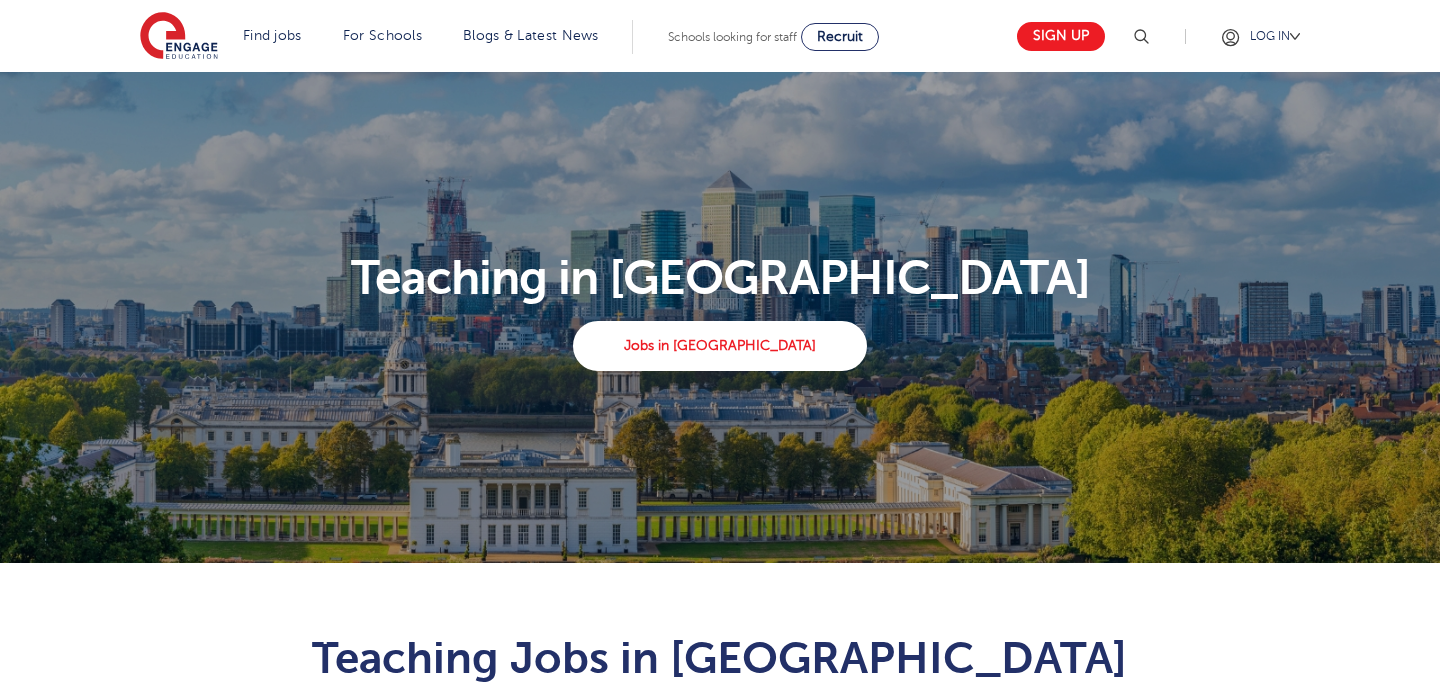 scroll, scrollTop: 0, scrollLeft: 0, axis: both 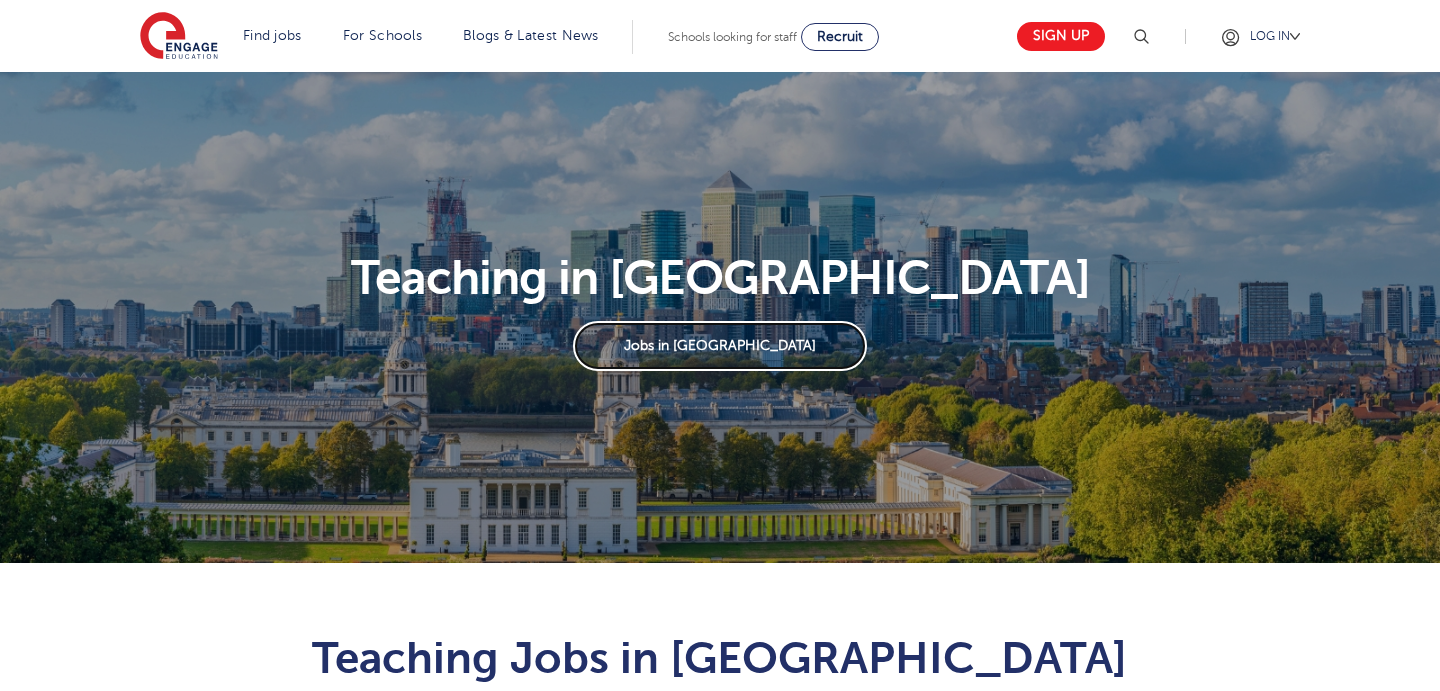 click on "Jobs in London" at bounding box center (719, 346) 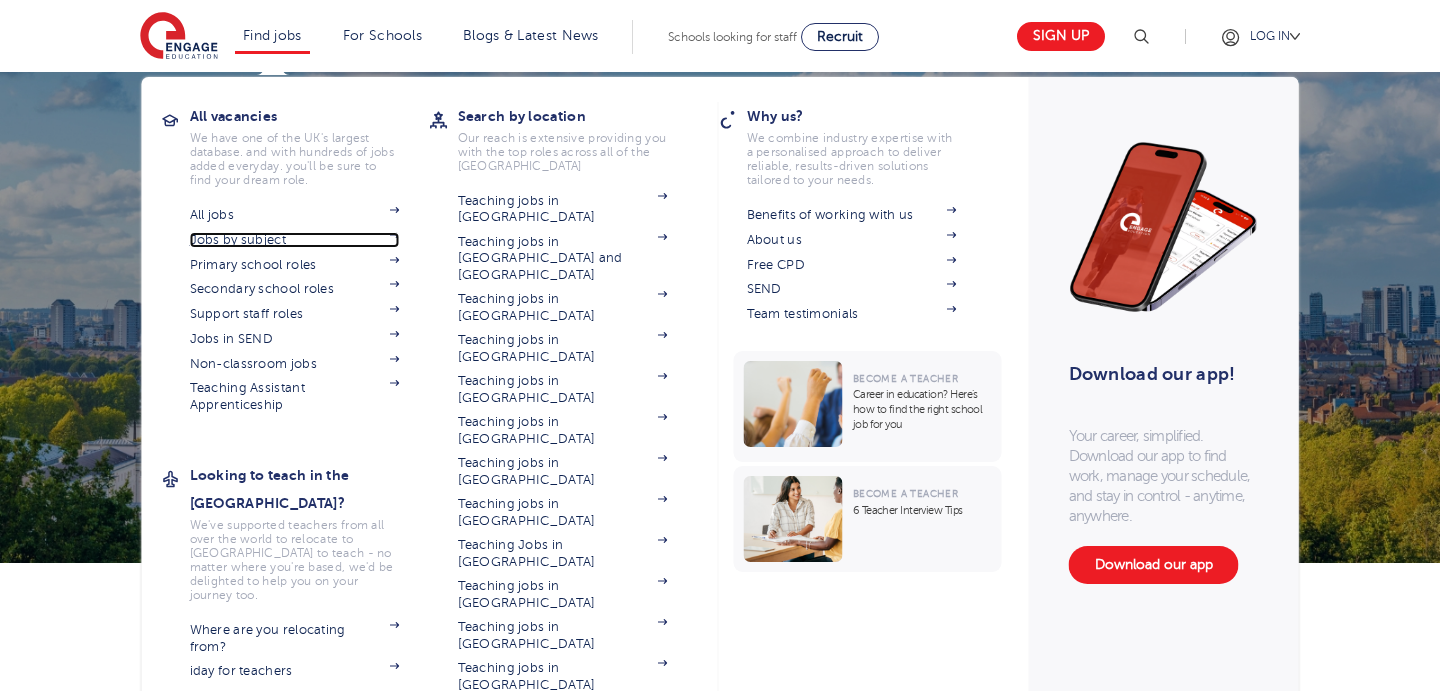 click on "Jobs by subject" at bounding box center (295, 240) 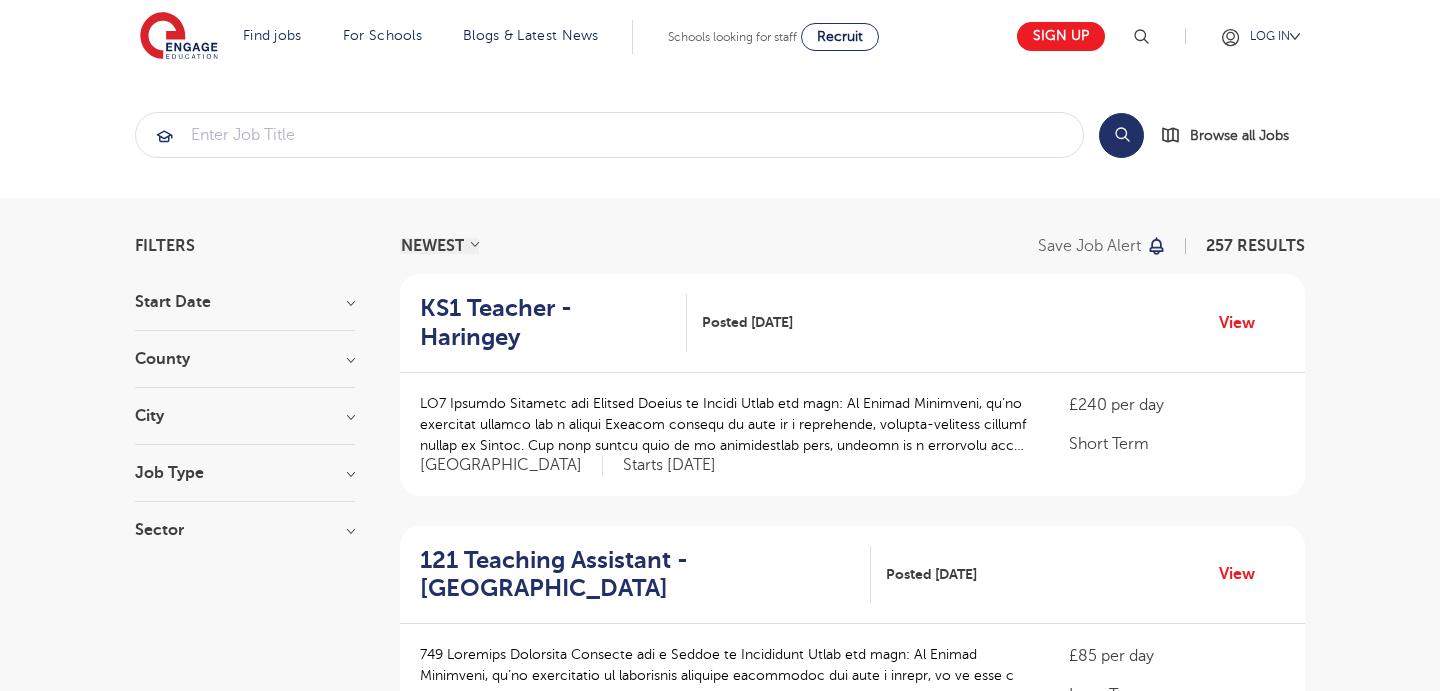 scroll, scrollTop: 0, scrollLeft: 0, axis: both 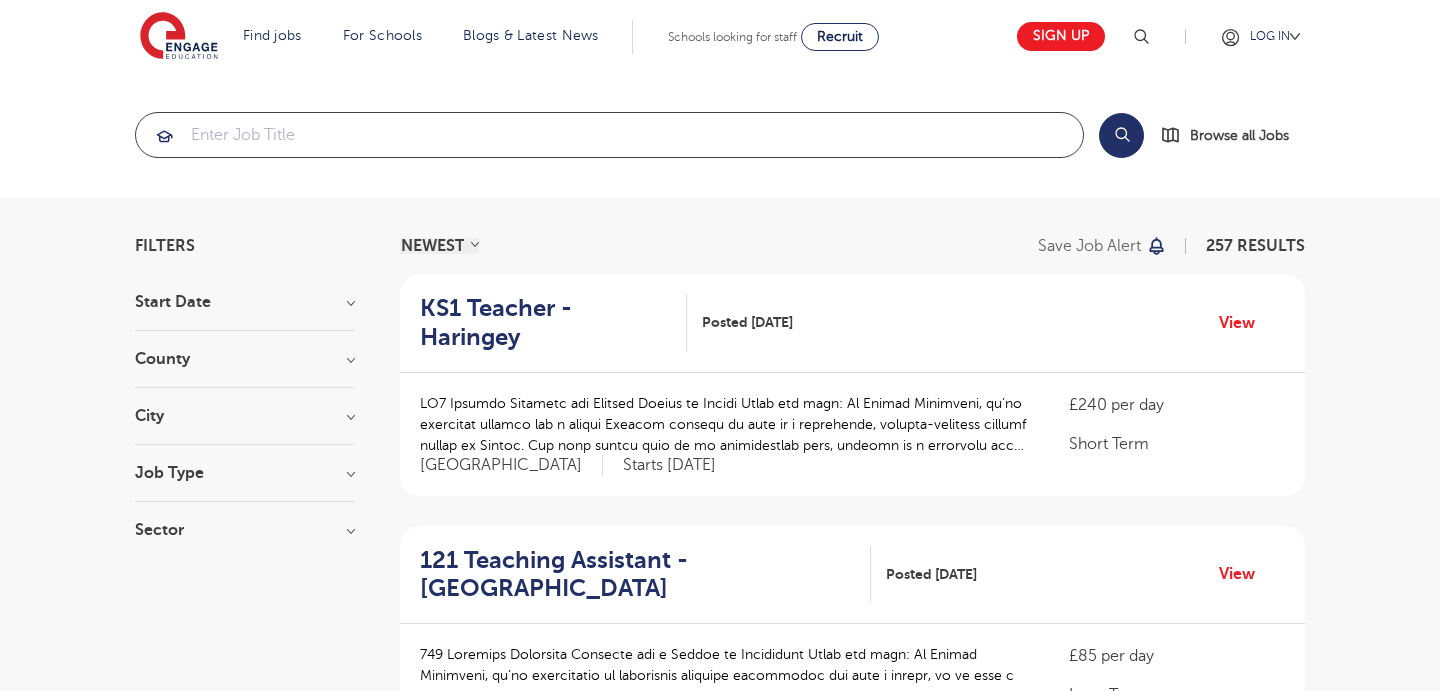 click at bounding box center [609, 135] 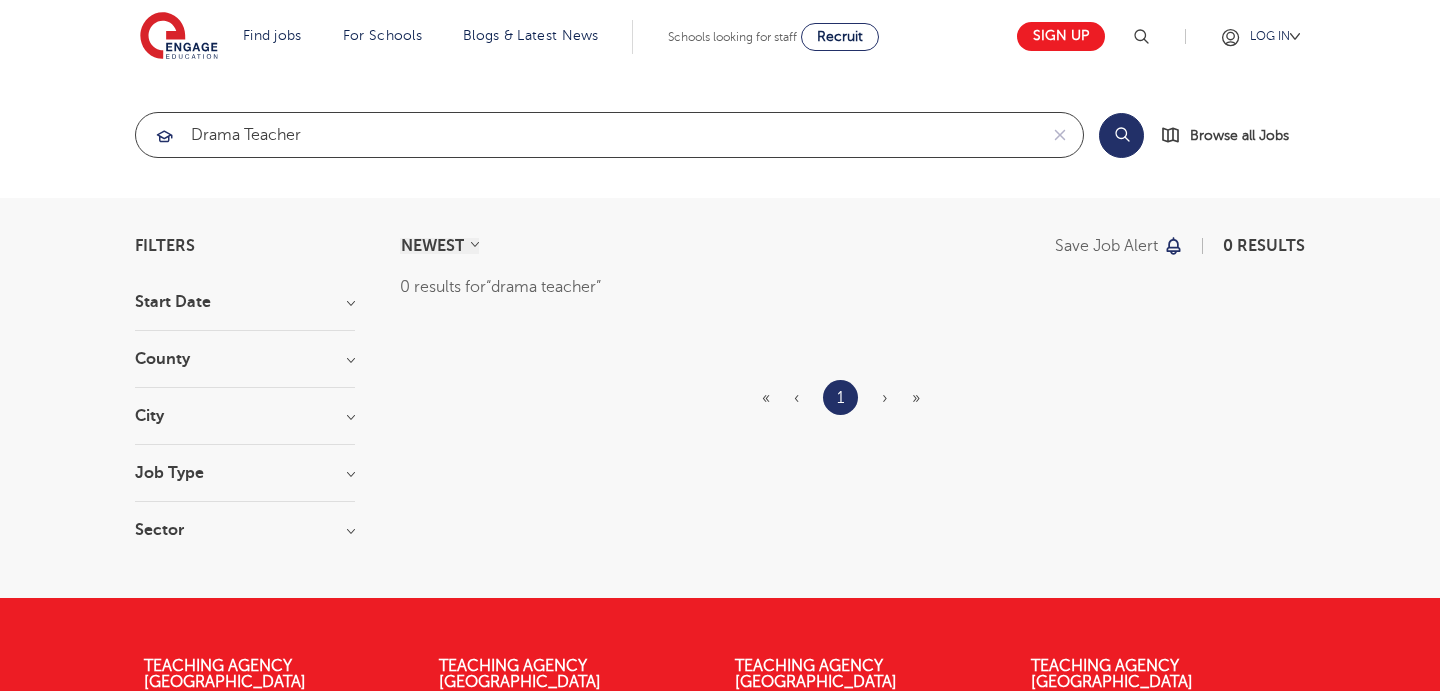 click at bounding box center (0, 0) 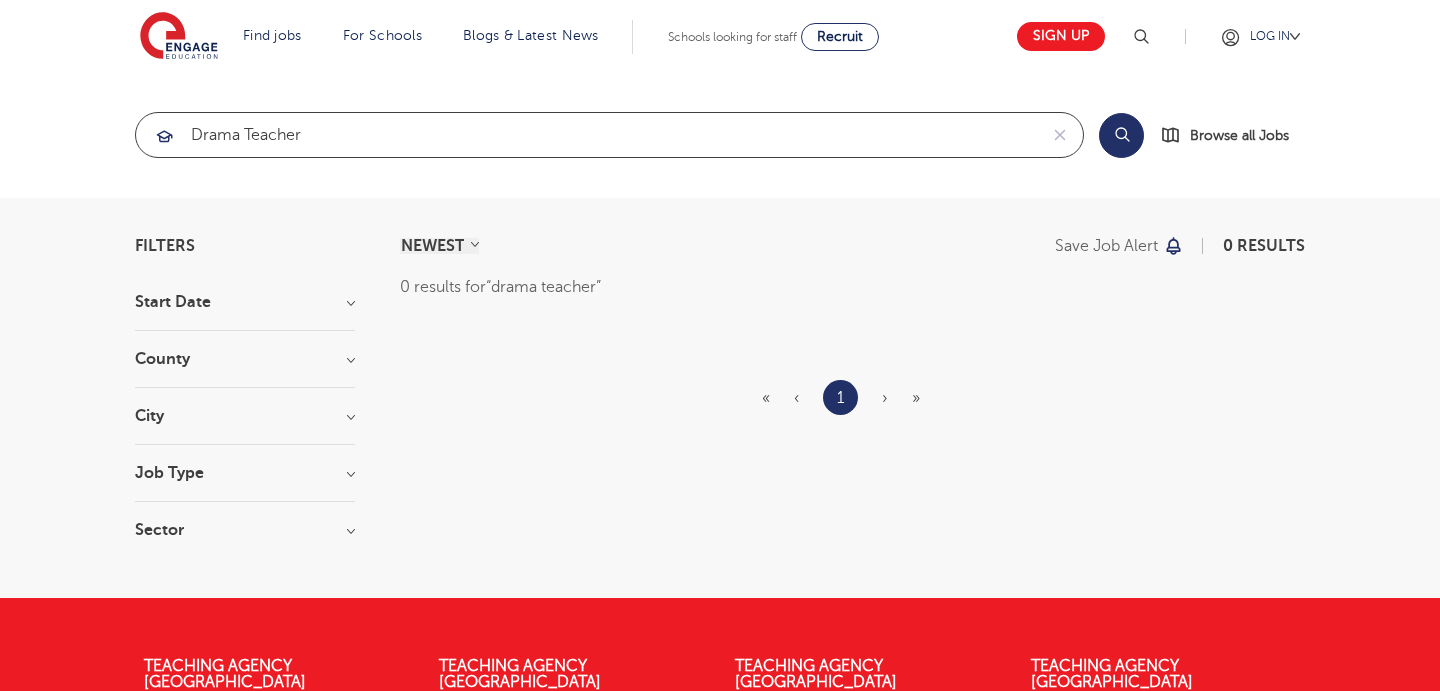 click on "drama teacher" at bounding box center [586, 135] 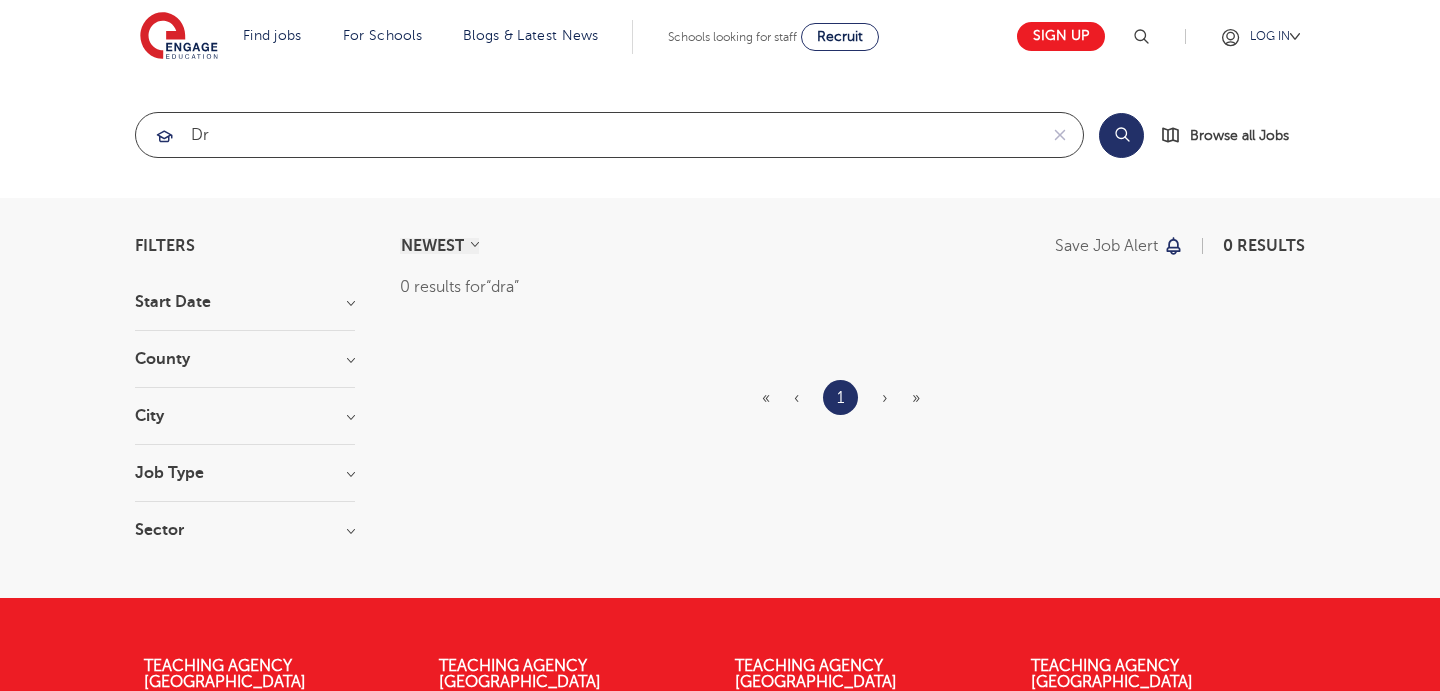 type on "d" 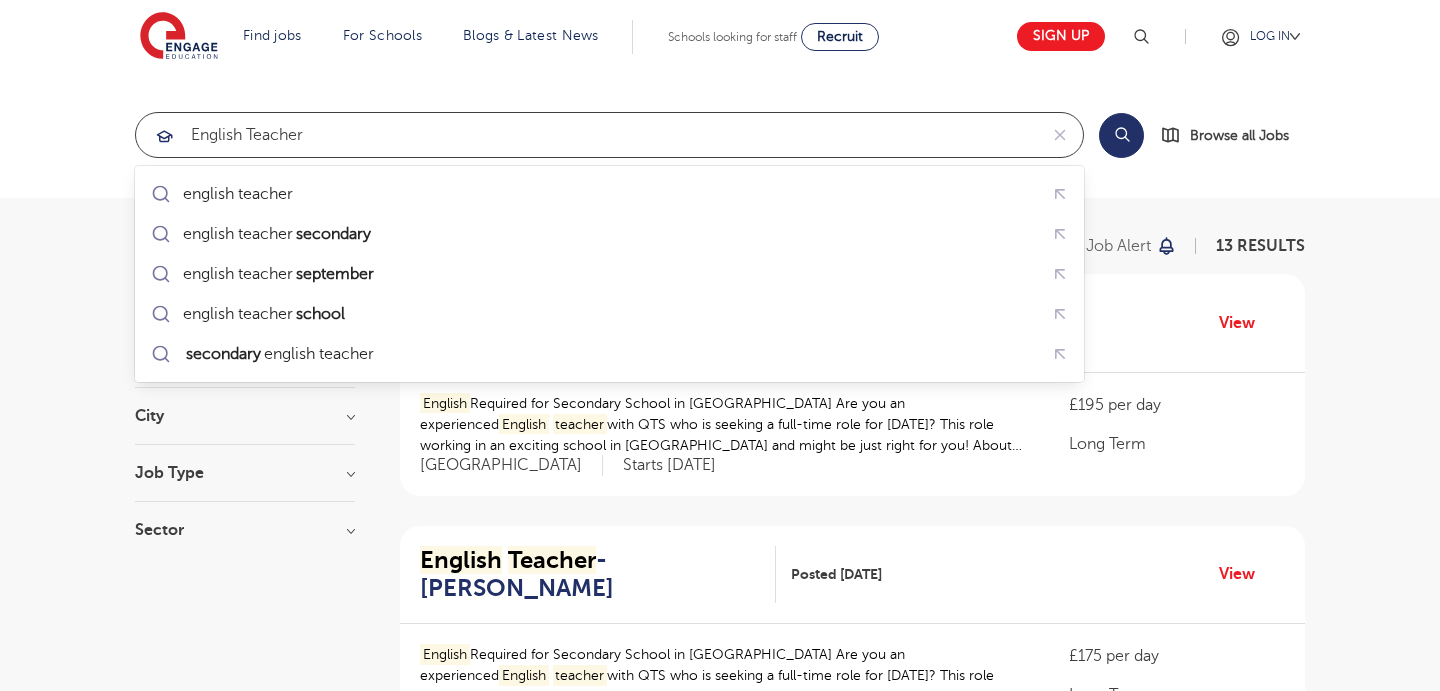 type on "English teacher" 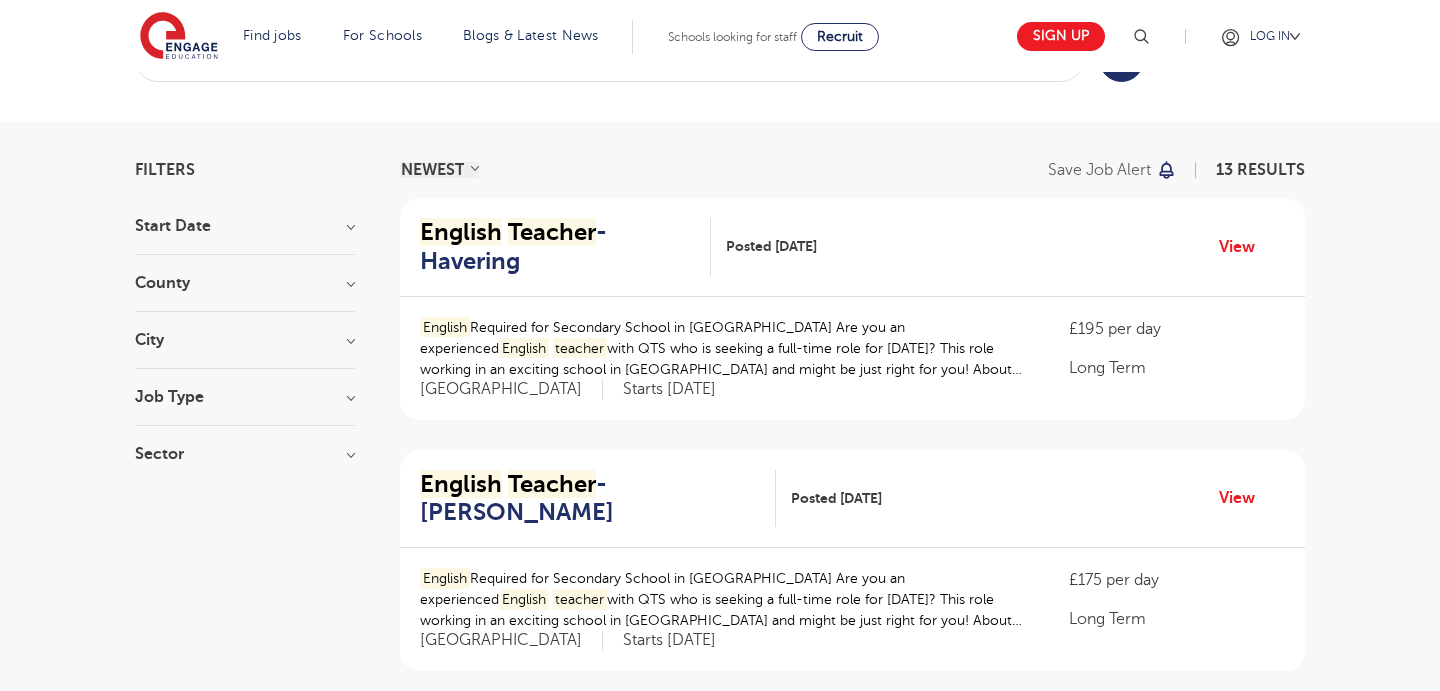 scroll, scrollTop: 0, scrollLeft: 0, axis: both 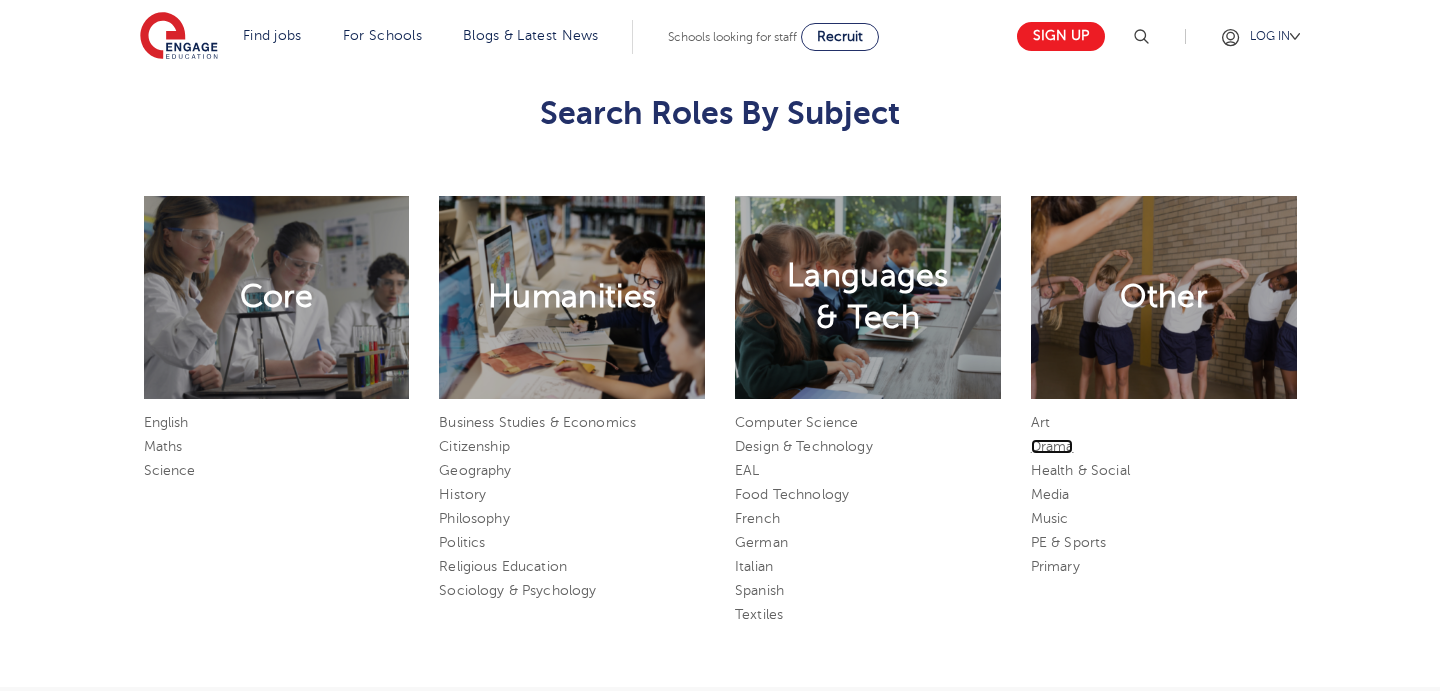 click on "Drama" at bounding box center (1052, 446) 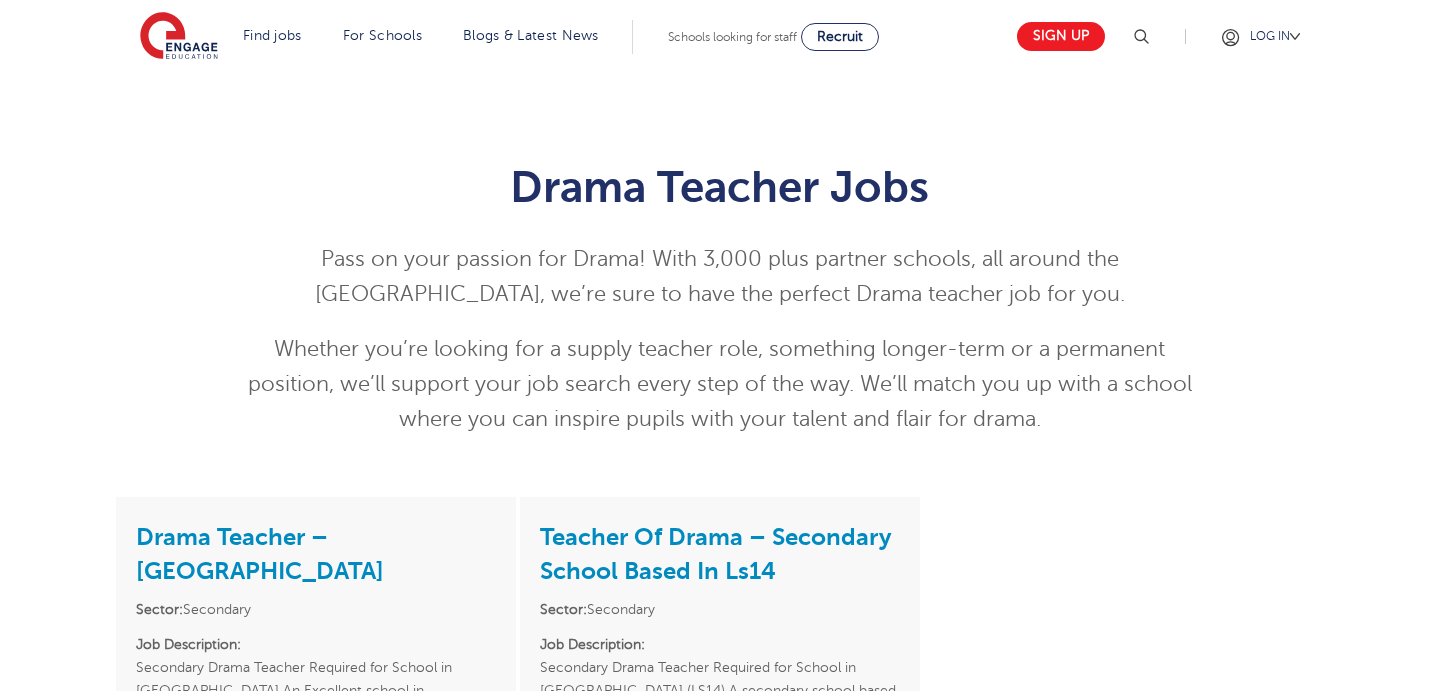scroll, scrollTop: 0, scrollLeft: 0, axis: both 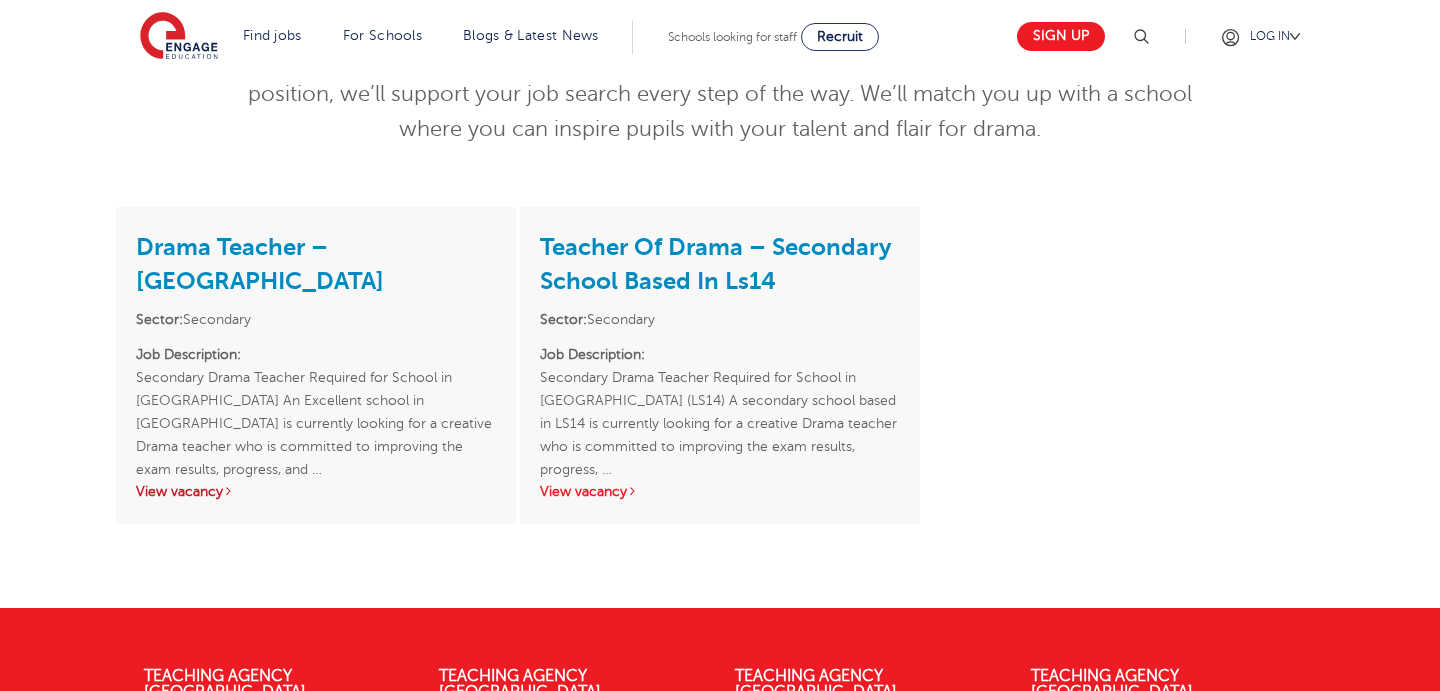 click on "View vacancy" at bounding box center [185, 491] 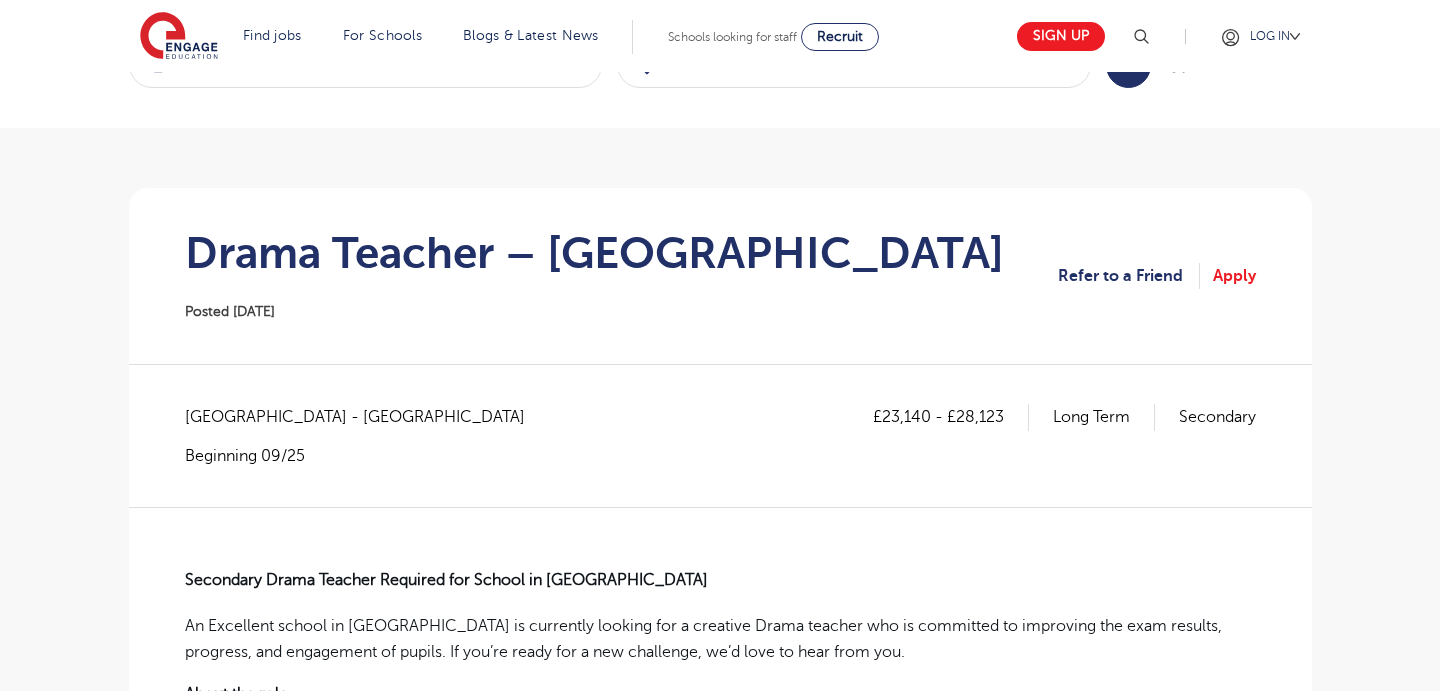 scroll, scrollTop: 73, scrollLeft: 0, axis: vertical 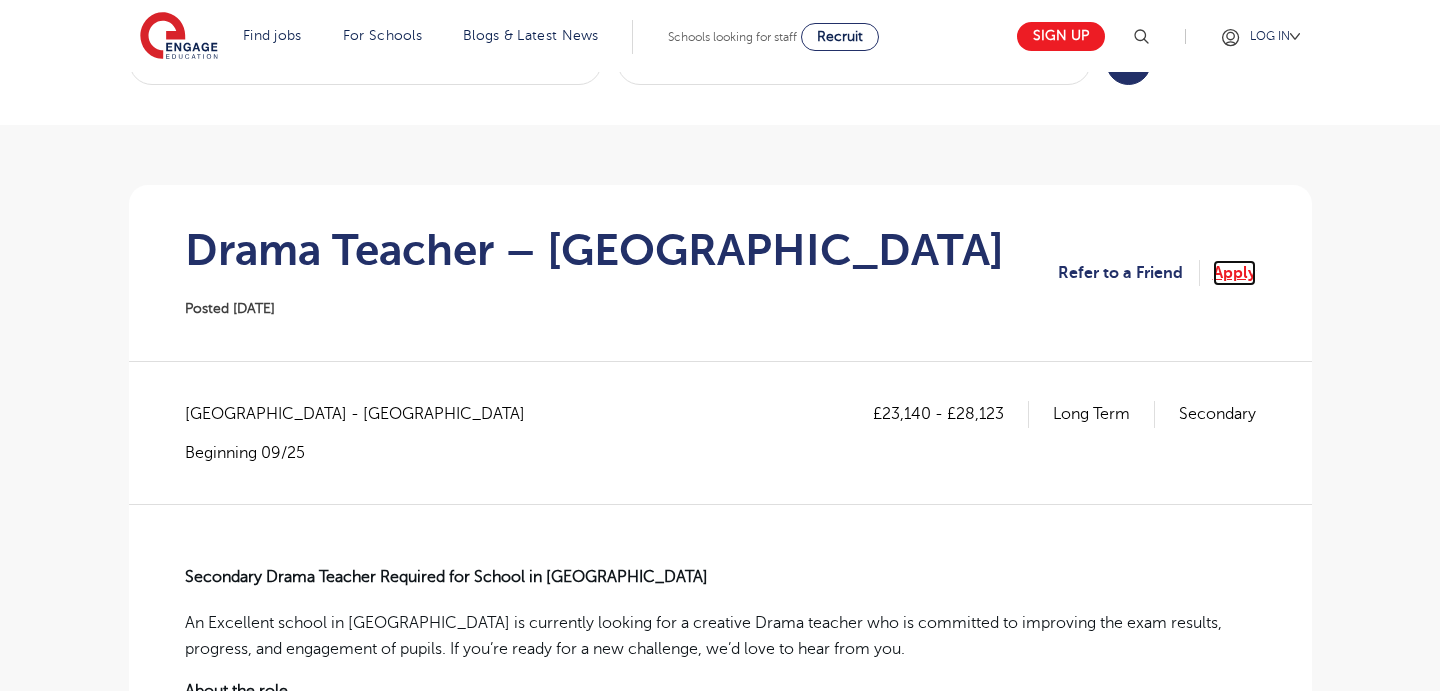 click on "Apply" at bounding box center [1234, 273] 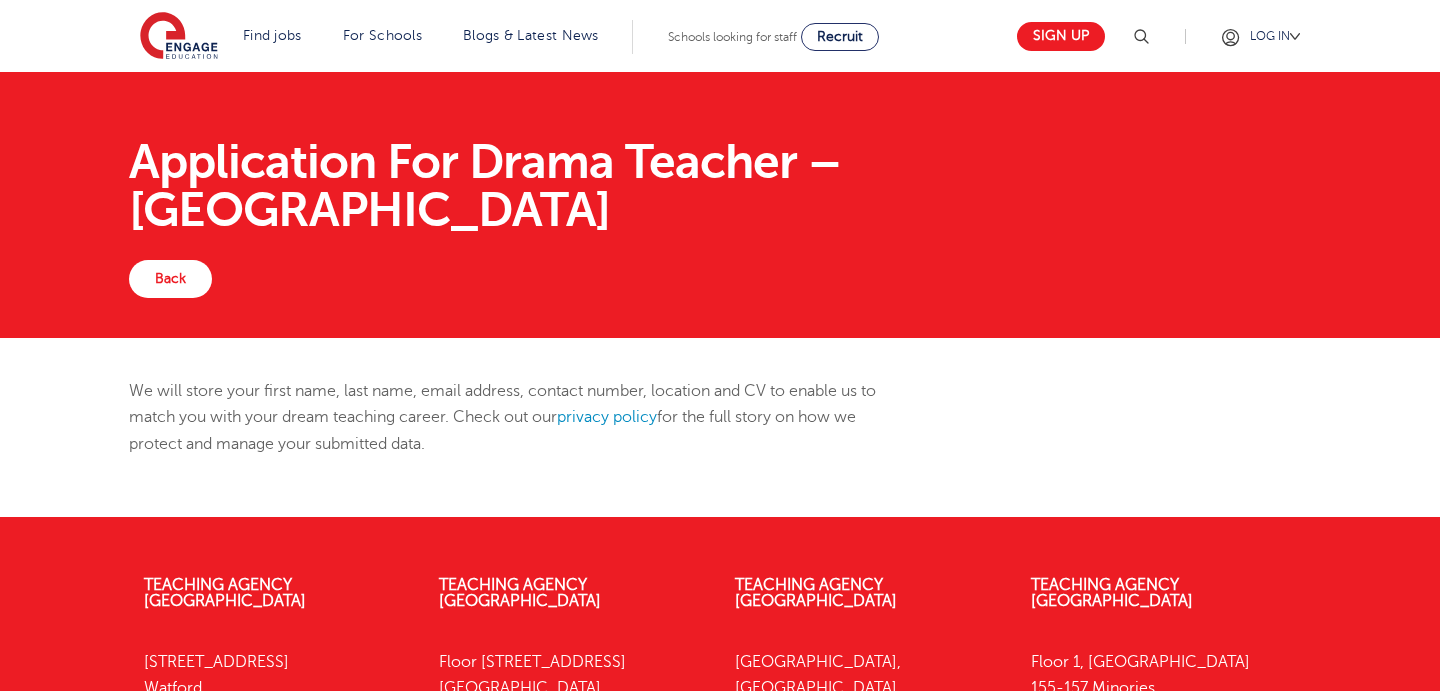 scroll, scrollTop: 0, scrollLeft: 0, axis: both 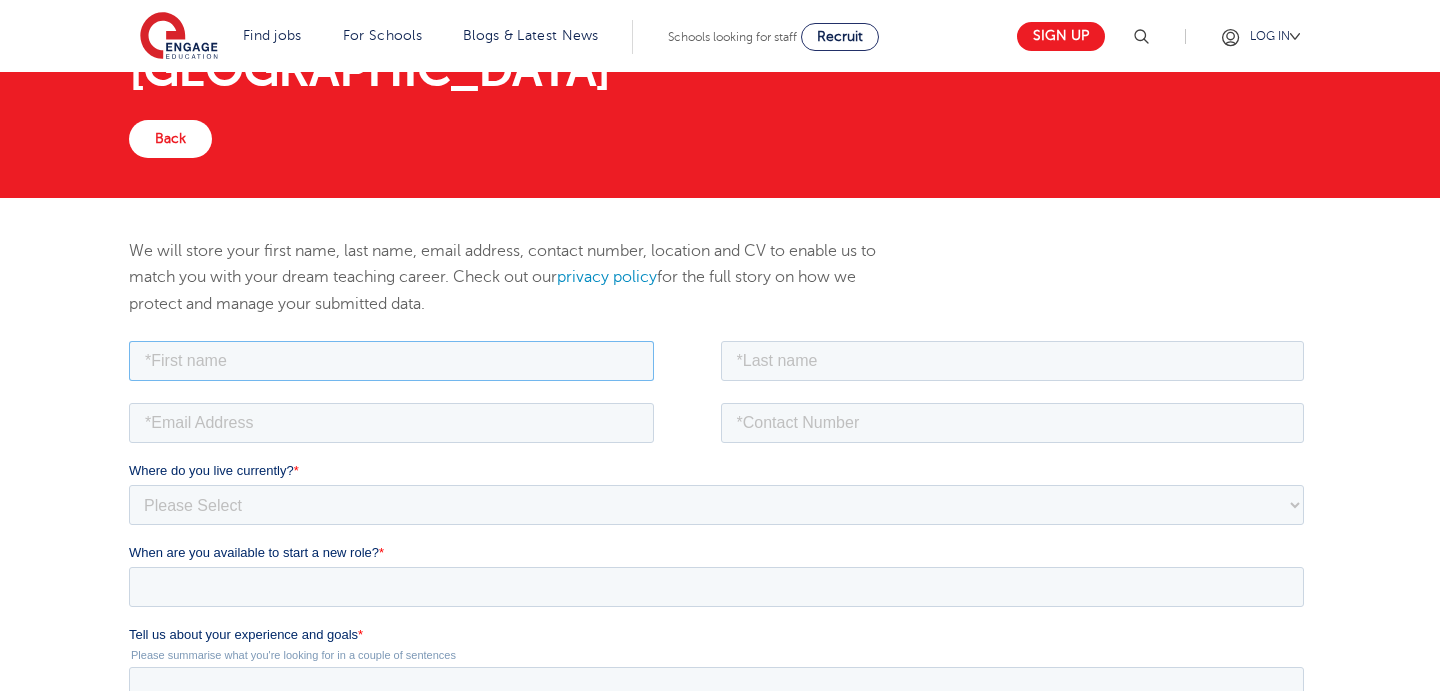 click at bounding box center (390, 360) 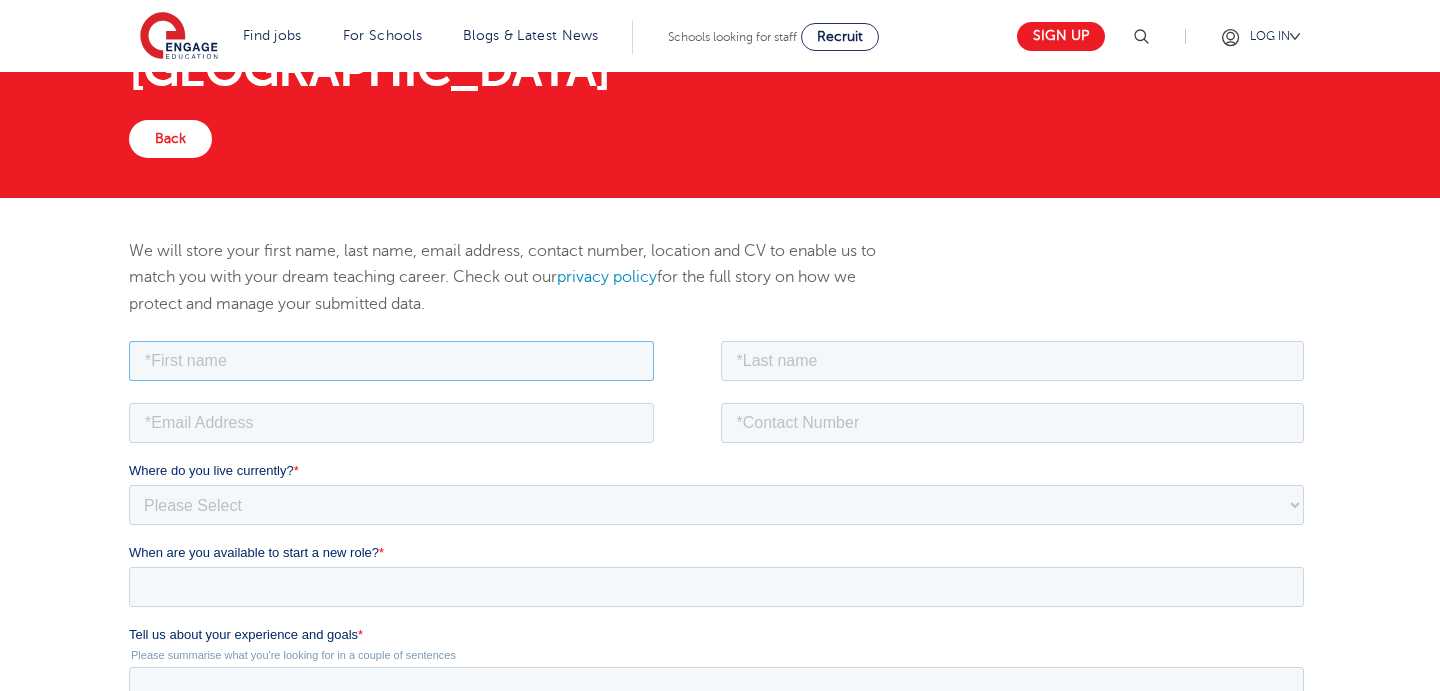 type on "[PERSON_NAME]" 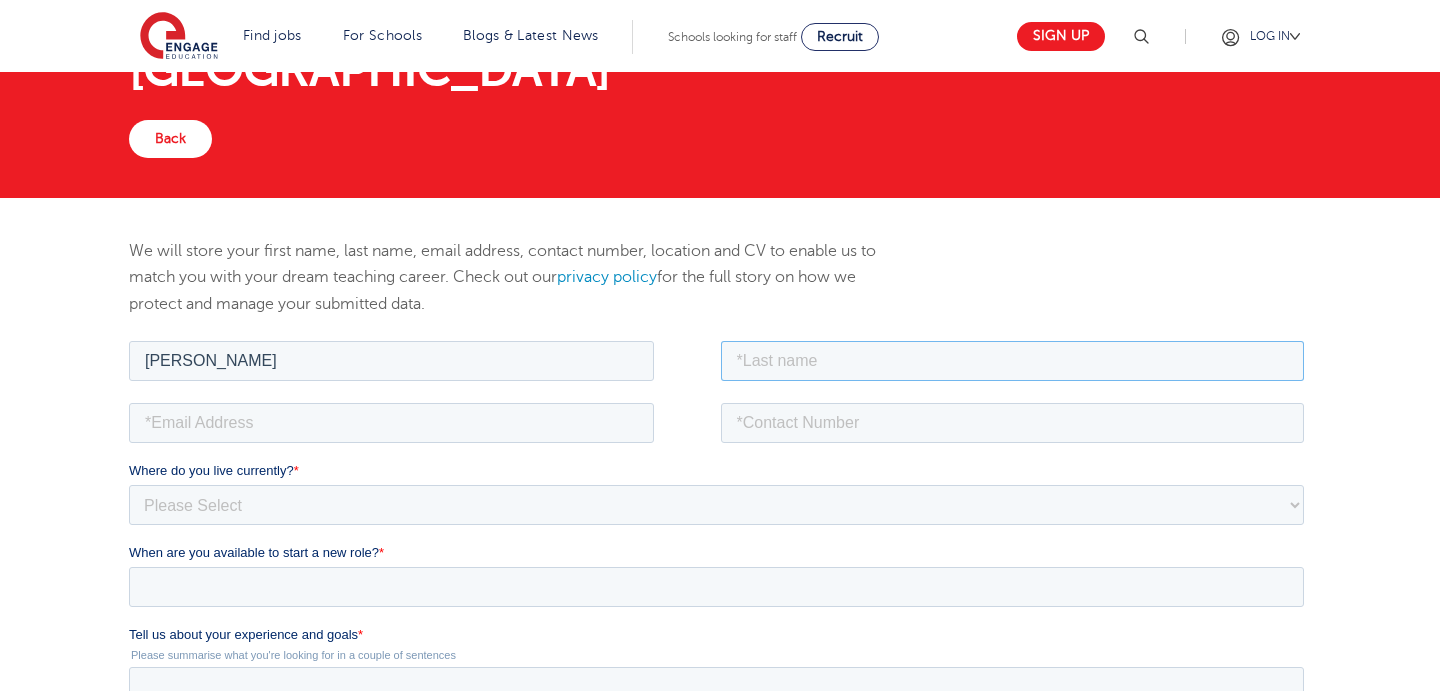 type on "[PERSON_NAME]" 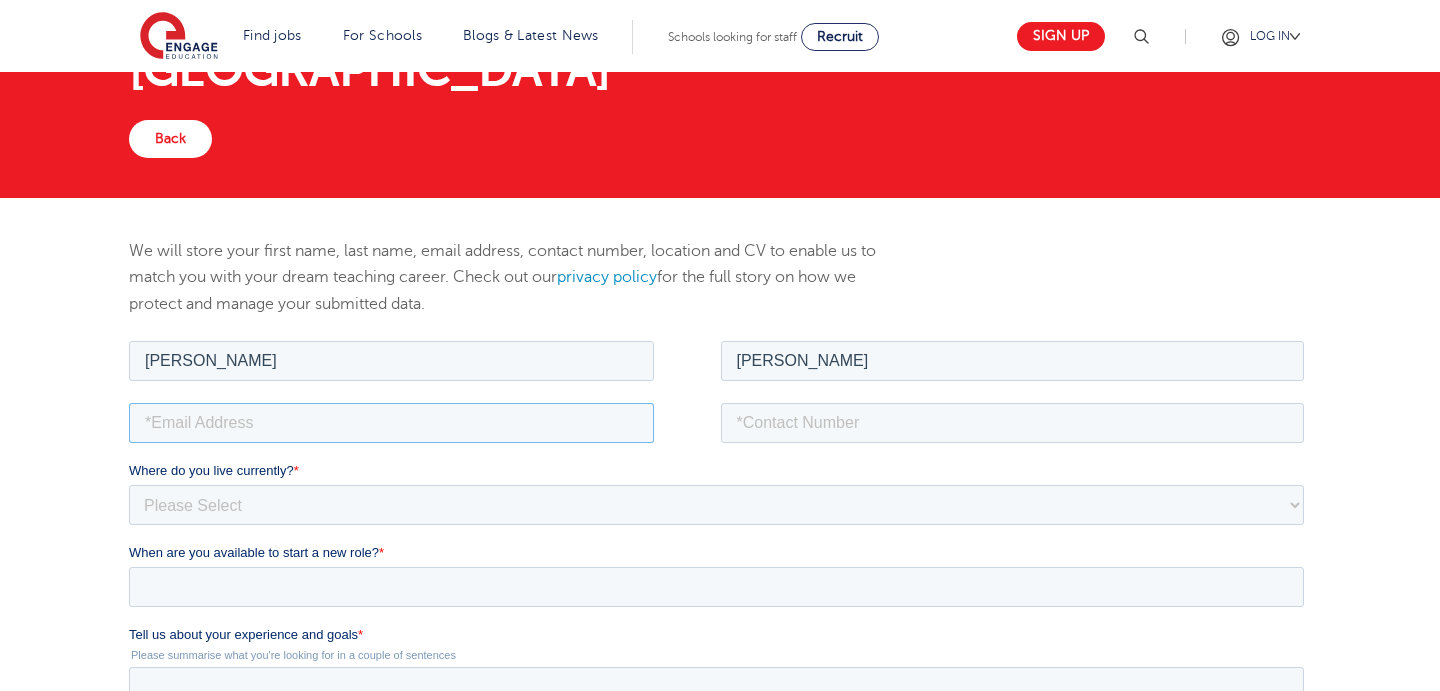 type on "[EMAIL_ADDRESS][DOMAIN_NAME]" 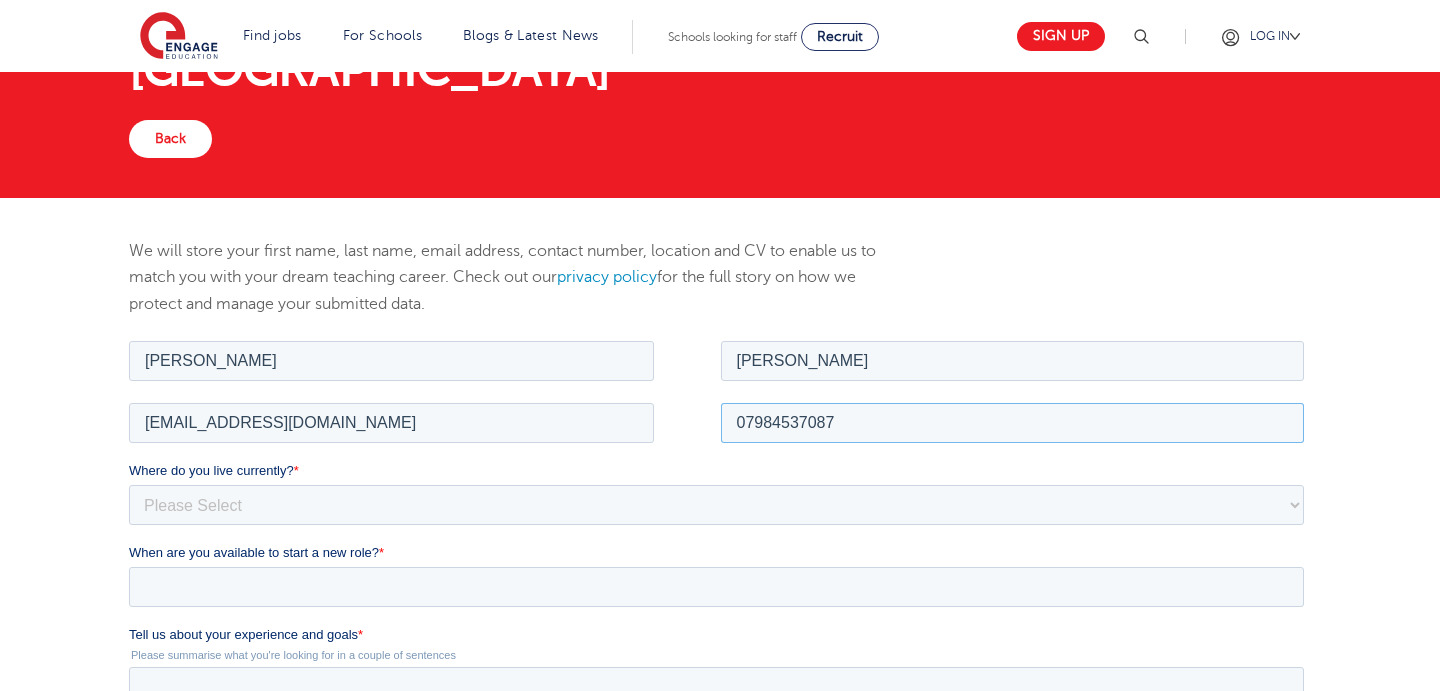 click on "07984537087" at bounding box center (1012, 422) 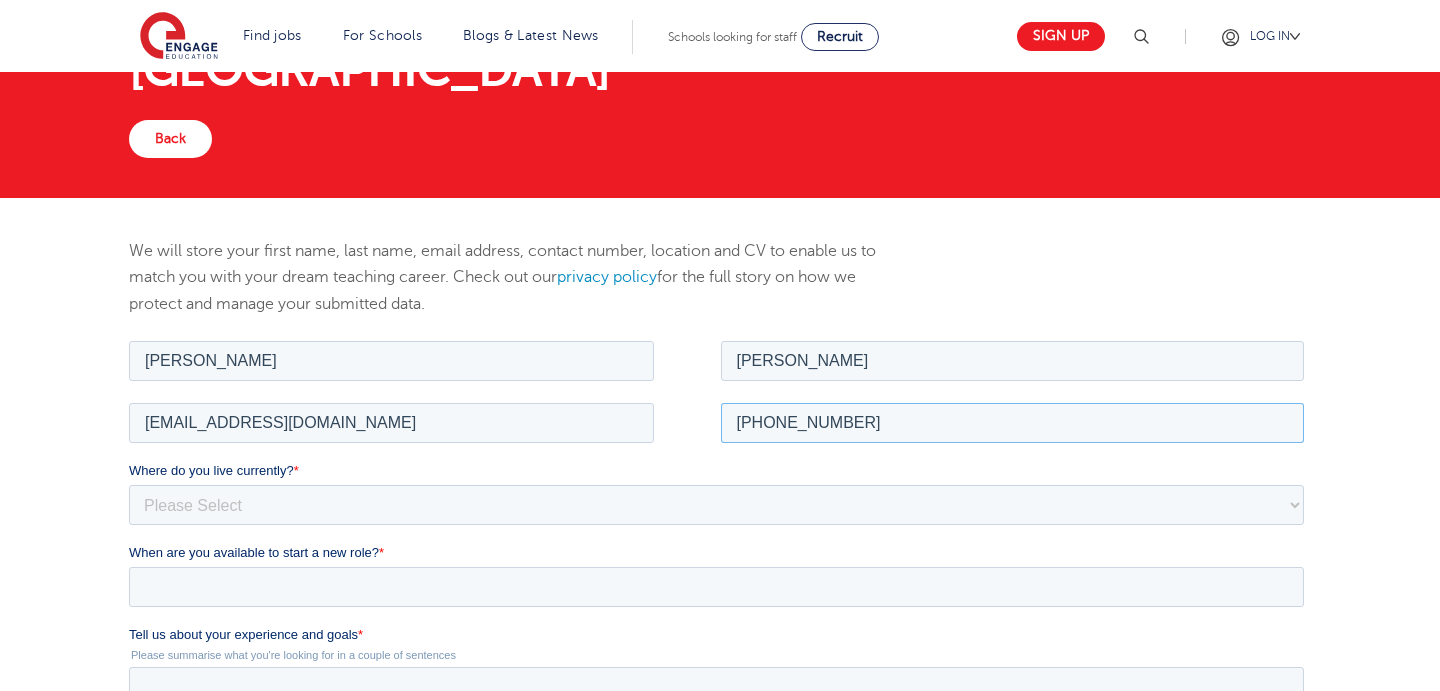 type on "[PHONE_NUMBER]" 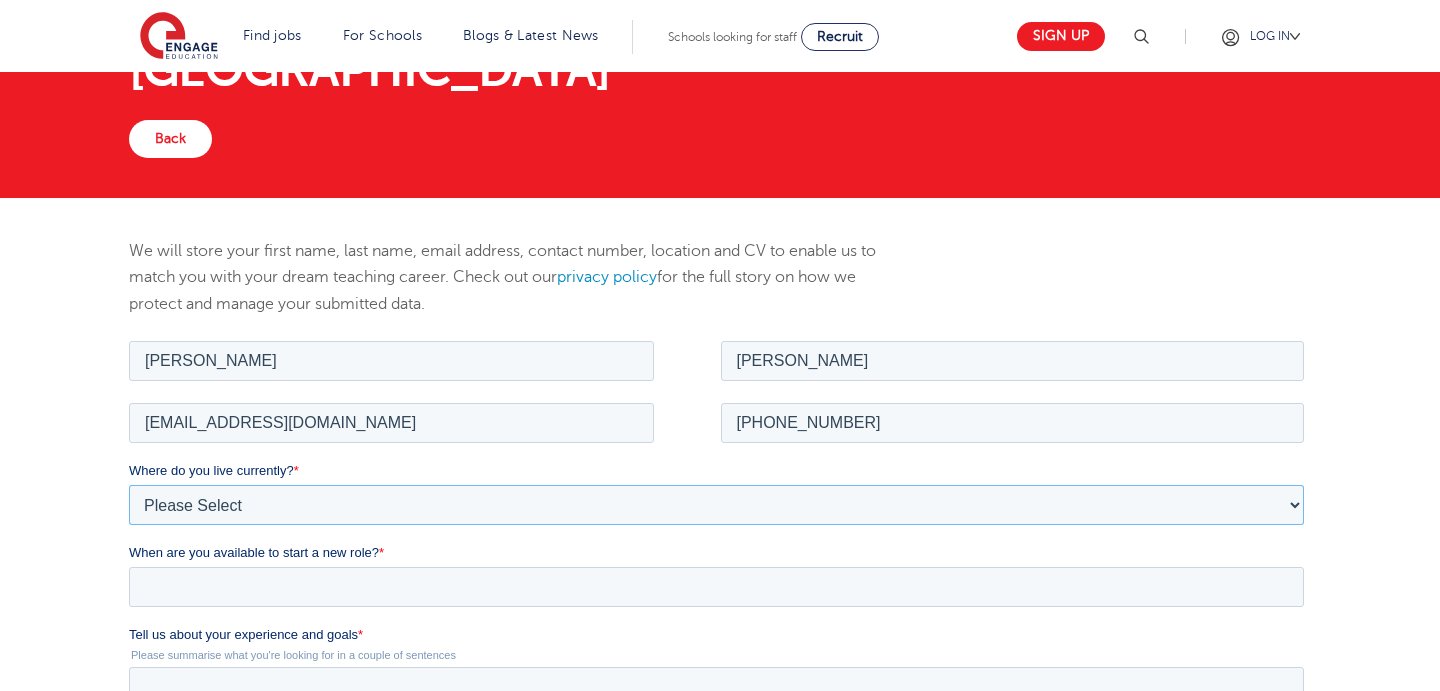 click on "Please Select [GEOGRAPHIC_DATA] [GEOGRAPHIC_DATA] [GEOGRAPHIC_DATA] [GEOGRAPHIC_DATA] [GEOGRAPHIC_DATA] [GEOGRAPHIC_DATA] [GEOGRAPHIC_DATA] [GEOGRAPHIC_DATA] [GEOGRAPHIC_DATA] [GEOGRAPHIC_DATA] [GEOGRAPHIC_DATA] [GEOGRAPHIC_DATA] [GEOGRAPHIC_DATA] [GEOGRAPHIC_DATA]" at bounding box center [715, 504] 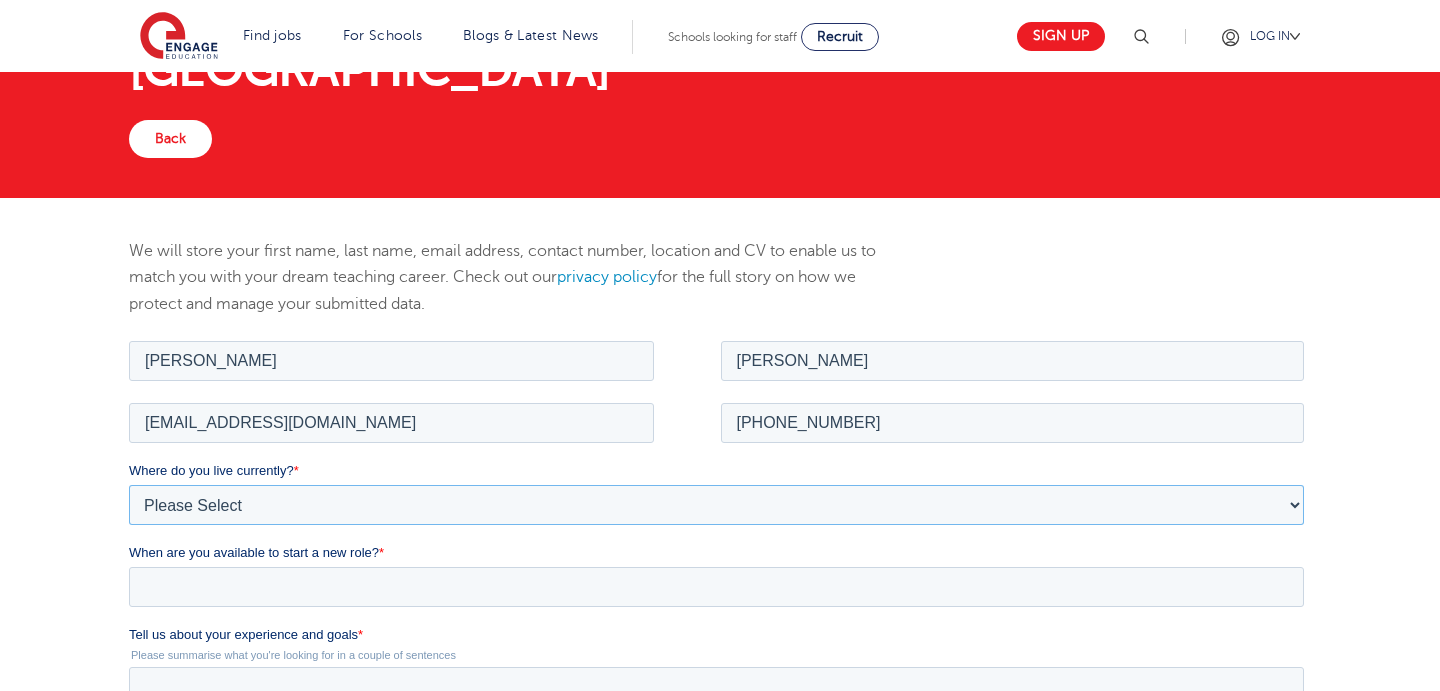 select on "UK" 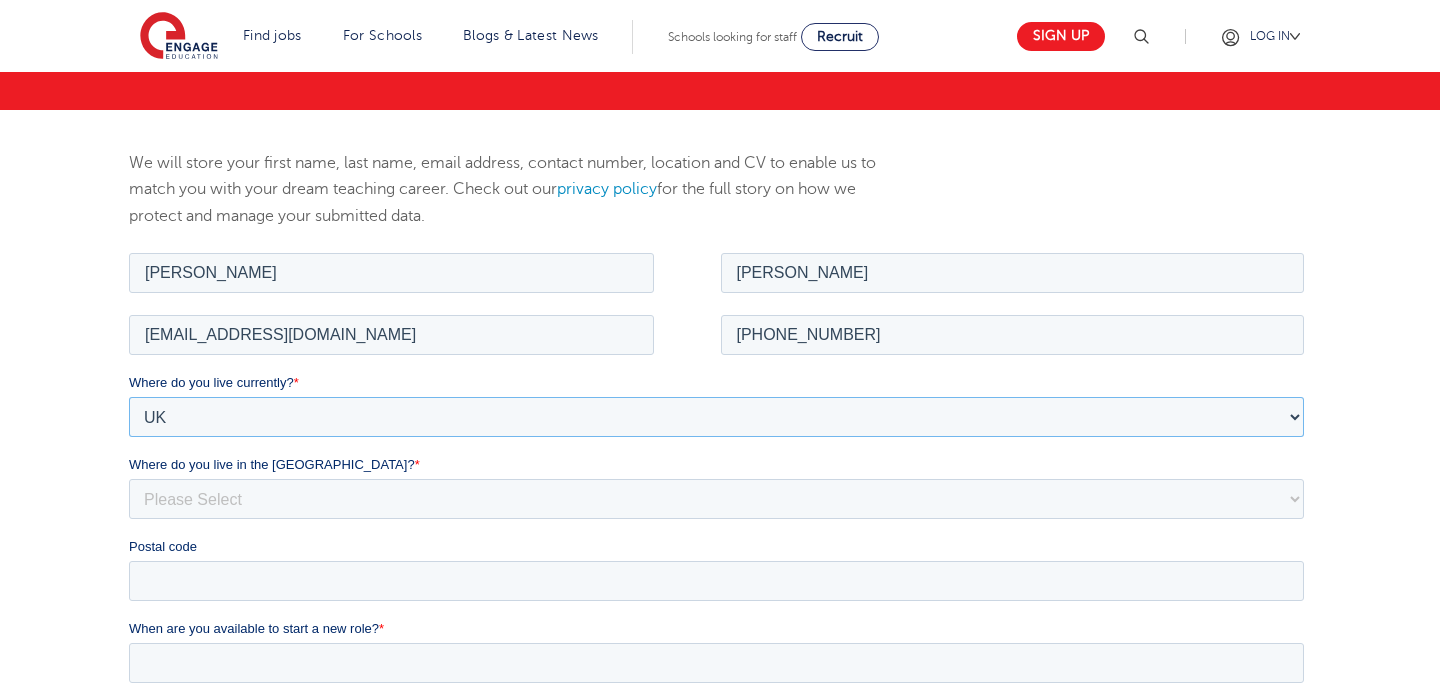 scroll, scrollTop: 254, scrollLeft: 0, axis: vertical 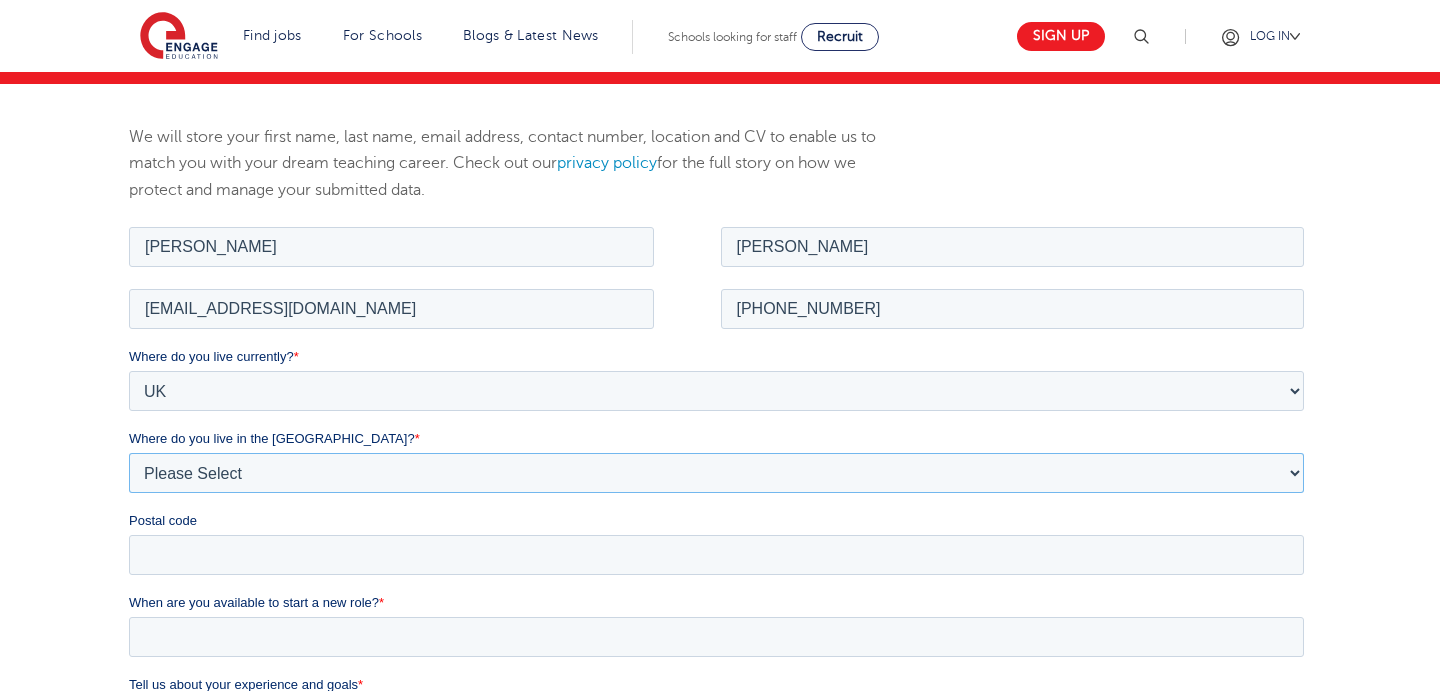 click on "Please Select Overseas [GEOGRAPHIC_DATA] [GEOGRAPHIC_DATA] [GEOGRAPHIC_DATA] [GEOGRAPHIC_DATA] [GEOGRAPHIC_DATA] [GEOGRAPHIC_DATA] [GEOGRAPHIC_DATA] [GEOGRAPHIC_DATA] and [GEOGRAPHIC_DATA] [GEOGRAPHIC_DATA] [GEOGRAPHIC_DATA] [GEOGRAPHIC_DATA] [GEOGRAPHIC_DATA] [GEOGRAPHIC_DATA] [GEOGRAPHIC_DATA] City of [GEOGRAPHIC_DATA] [GEOGRAPHIC_DATA] [GEOGRAPHIC_DATA] [GEOGRAPHIC_DATA] [GEOGRAPHIC_DATA] [GEOGRAPHIC_DATA] [GEOGRAPHIC_DATA] [GEOGRAPHIC_DATA] [GEOGRAPHIC_DATA] [GEOGRAPHIC_DATA] and [GEOGRAPHIC_DATA] [GEOGRAPHIC_DATA] [GEOGRAPHIC_DATA] [GEOGRAPHIC_DATA] [GEOGRAPHIC_DATA] [GEOGRAPHIC_DATA] [GEOGRAPHIC_DATA] [GEOGRAPHIC_DATA] [GEOGRAPHIC_DATA] [GEOGRAPHIC_DATA][PERSON_NAME][GEOGRAPHIC_DATA] [GEOGRAPHIC_DATA] [GEOGRAPHIC_DATA] [GEOGRAPHIC_DATA] [GEOGRAPHIC_DATA] [GEOGRAPHIC_DATA] [GEOGRAPHIC_DATA] [GEOGRAPHIC_DATA] [GEOGRAPHIC_DATA] [GEOGRAPHIC_DATA] [GEOGRAPHIC_DATA] [GEOGRAPHIC_DATA] [GEOGRAPHIC_DATA] [GEOGRAPHIC_DATA] [PERSON_NAME][GEOGRAPHIC_DATA] [GEOGRAPHIC_DATA] [GEOGRAPHIC_DATA] [GEOGRAPHIC_DATA] [GEOGRAPHIC_DATA] [GEOGRAPHIC_DATA] [GEOGRAPHIC_DATA] [GEOGRAPHIC_DATA] [GEOGRAPHIC_DATA] [GEOGRAPHIC_DATA] [GEOGRAPHIC_DATA] [GEOGRAPHIC_DATA] [GEOGRAPHIC_DATA] [GEOGRAPHIC_DATA] [GEOGRAPHIC_DATA] [GEOGRAPHIC_DATA] [GEOGRAPHIC_DATA] [GEOGRAPHIC_DATA] [GEOGRAPHIC_DATA] [GEOGRAPHIC_DATA] [GEOGRAPHIC_DATA] [GEOGRAPHIC_DATA] [GEOGRAPHIC_DATA] [GEOGRAPHIC_DATA] [GEOGRAPHIC_DATA] [GEOGRAPHIC_DATA] [GEOGRAPHIC_DATA] [GEOGRAPHIC_DATA] [GEOGRAPHIC_DATA] [GEOGRAPHIC_DATA] [GEOGRAPHIC_DATA] [GEOGRAPHIC_DATA] [GEOGRAPHIC_DATA] [GEOGRAPHIC_DATA] [GEOGRAPHIC_DATA] [GEOGRAPHIC_DATA] and [GEOGRAPHIC_DATA] [GEOGRAPHIC_DATA] [GEOGRAPHIC_DATA] [GEOGRAPHIC_DATA]" at bounding box center (715, 472) 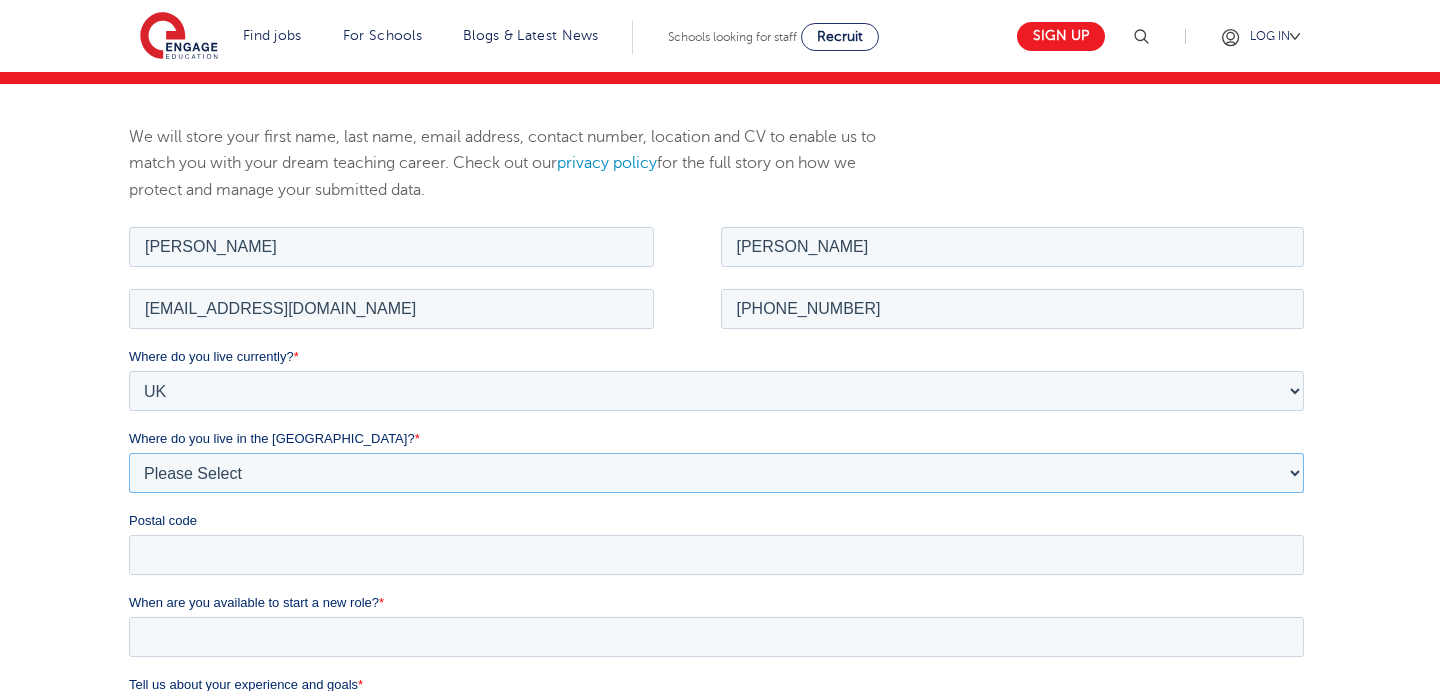 select on "[GEOGRAPHIC_DATA]" 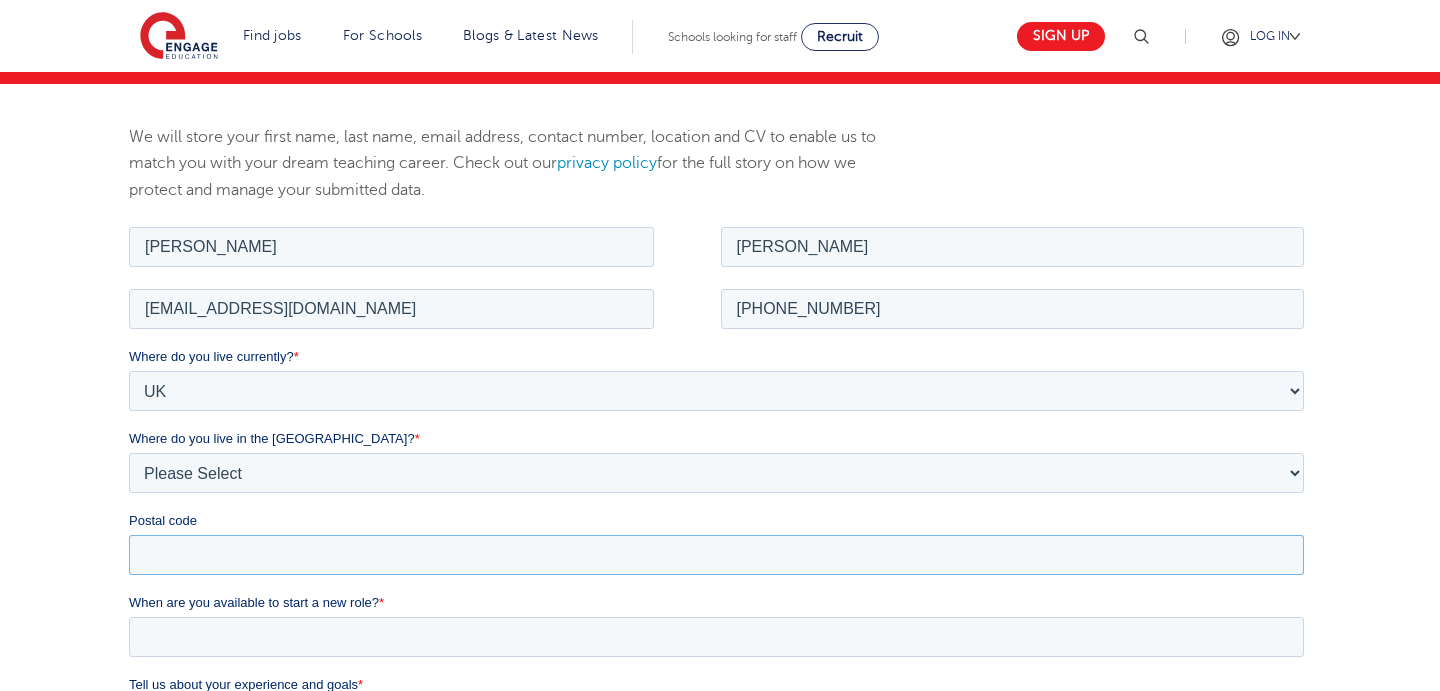 click on "Postal code" at bounding box center [715, 554] 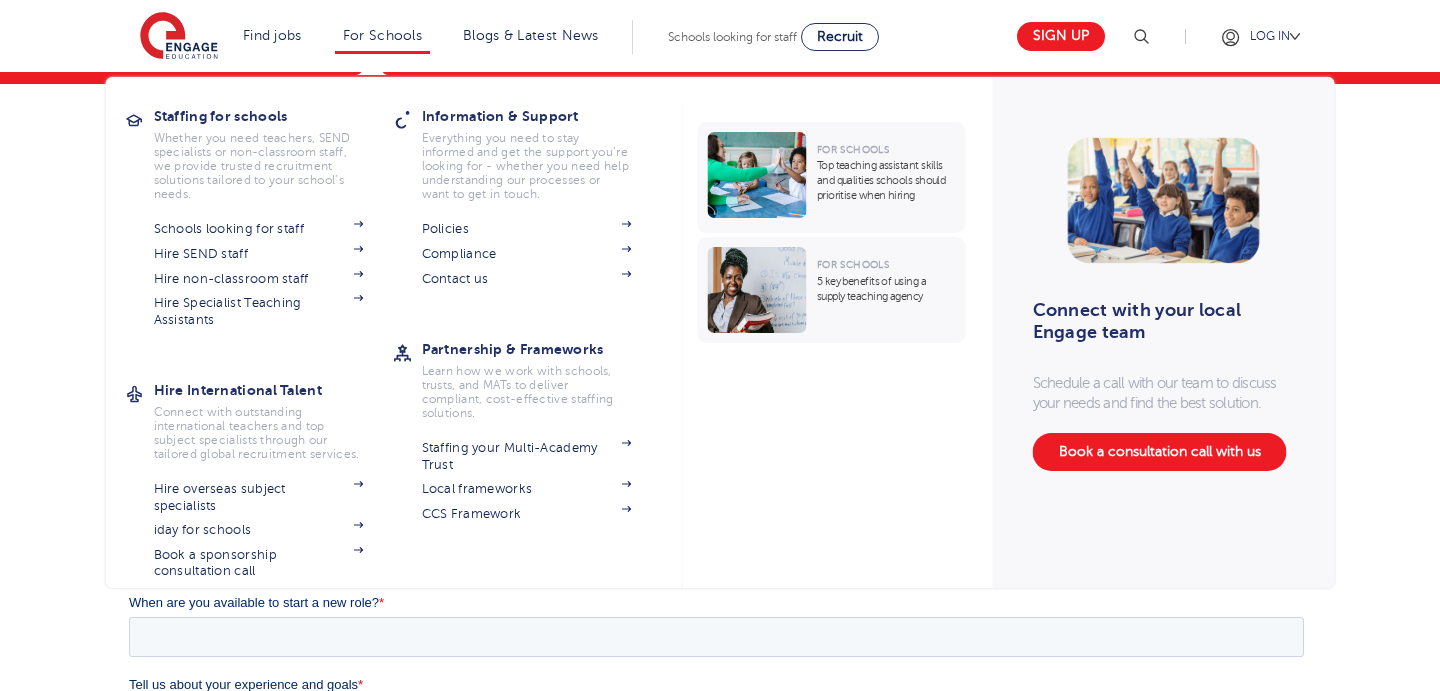 type on "CB3 9LX" 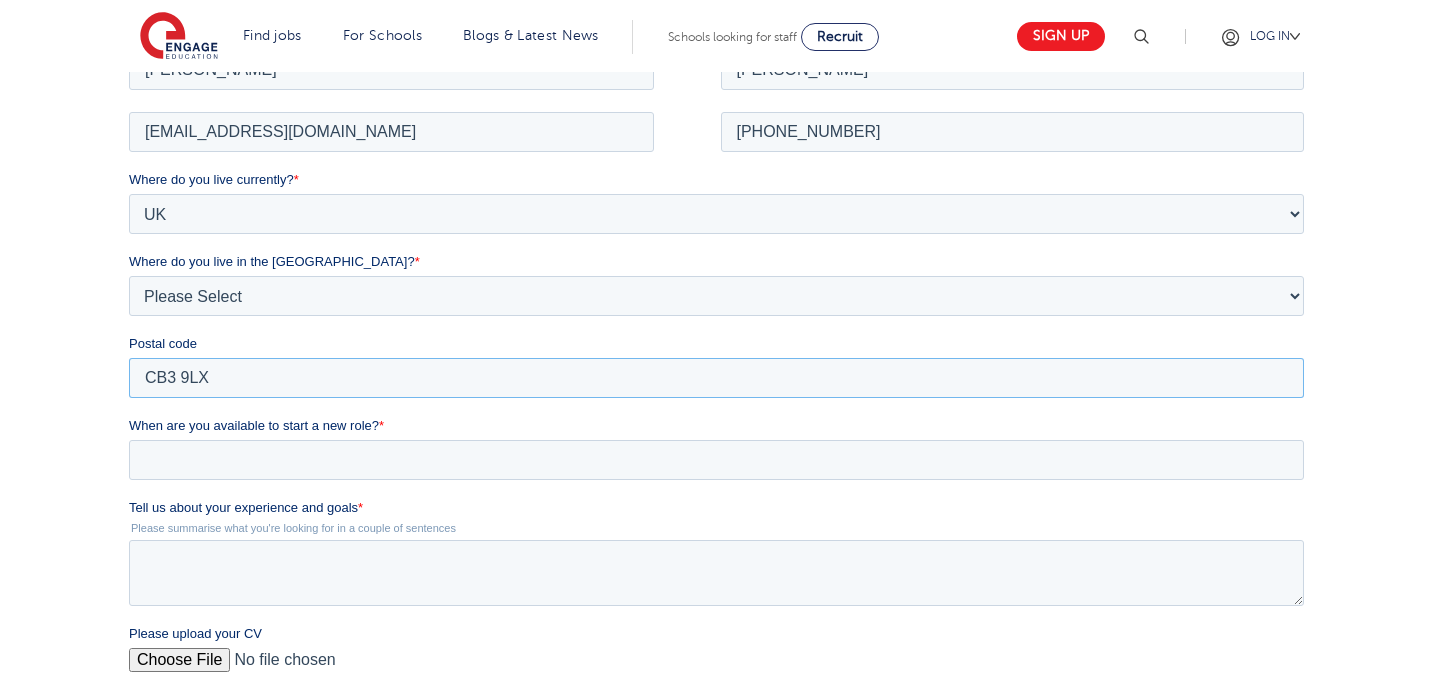 scroll, scrollTop: 435, scrollLeft: 0, axis: vertical 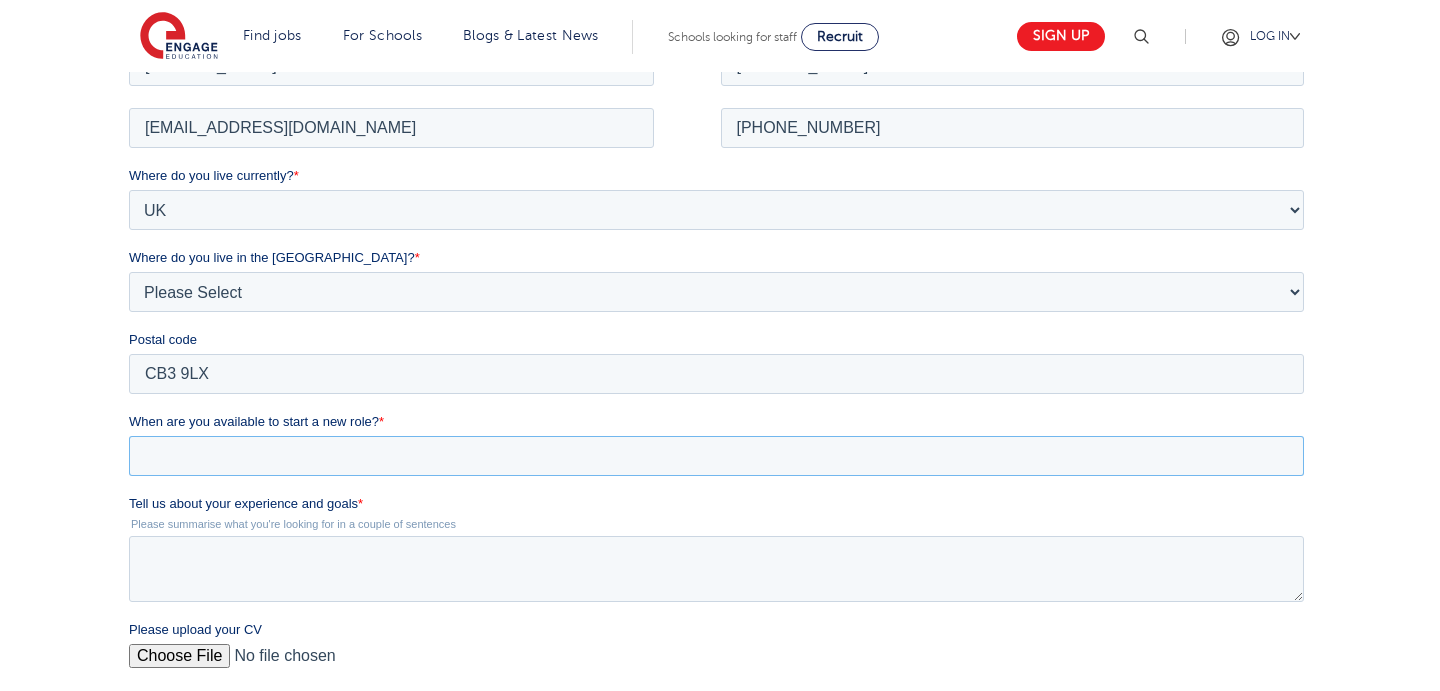 click on "When are you available to start a new role? *" at bounding box center (715, 455) 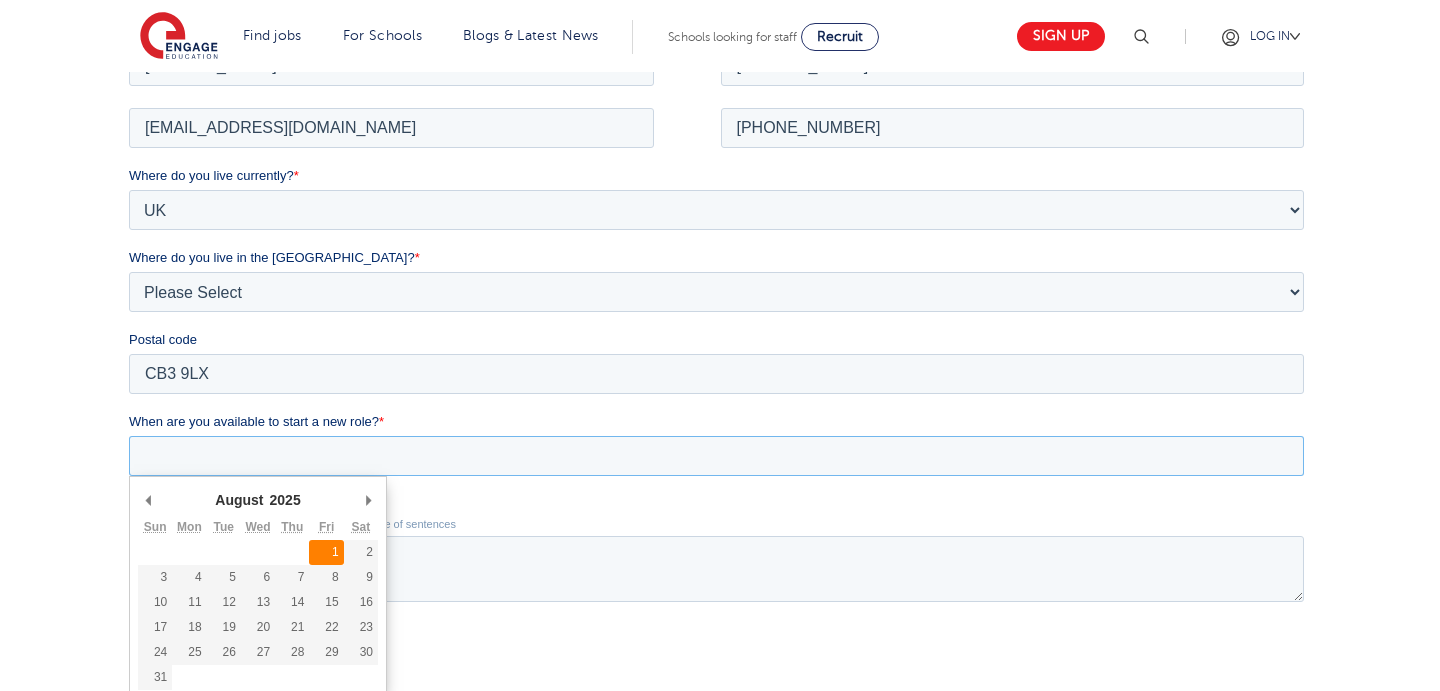 type on "[DATE]" 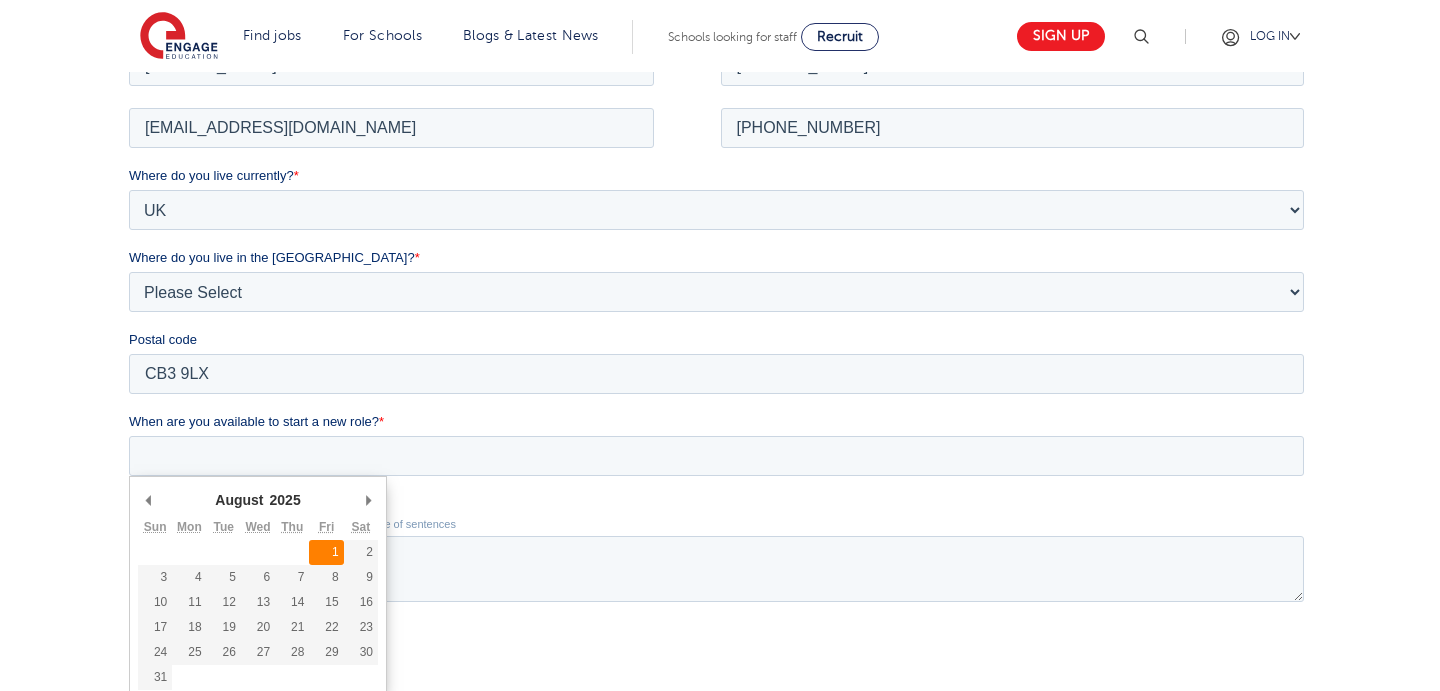type on "[DATE]" 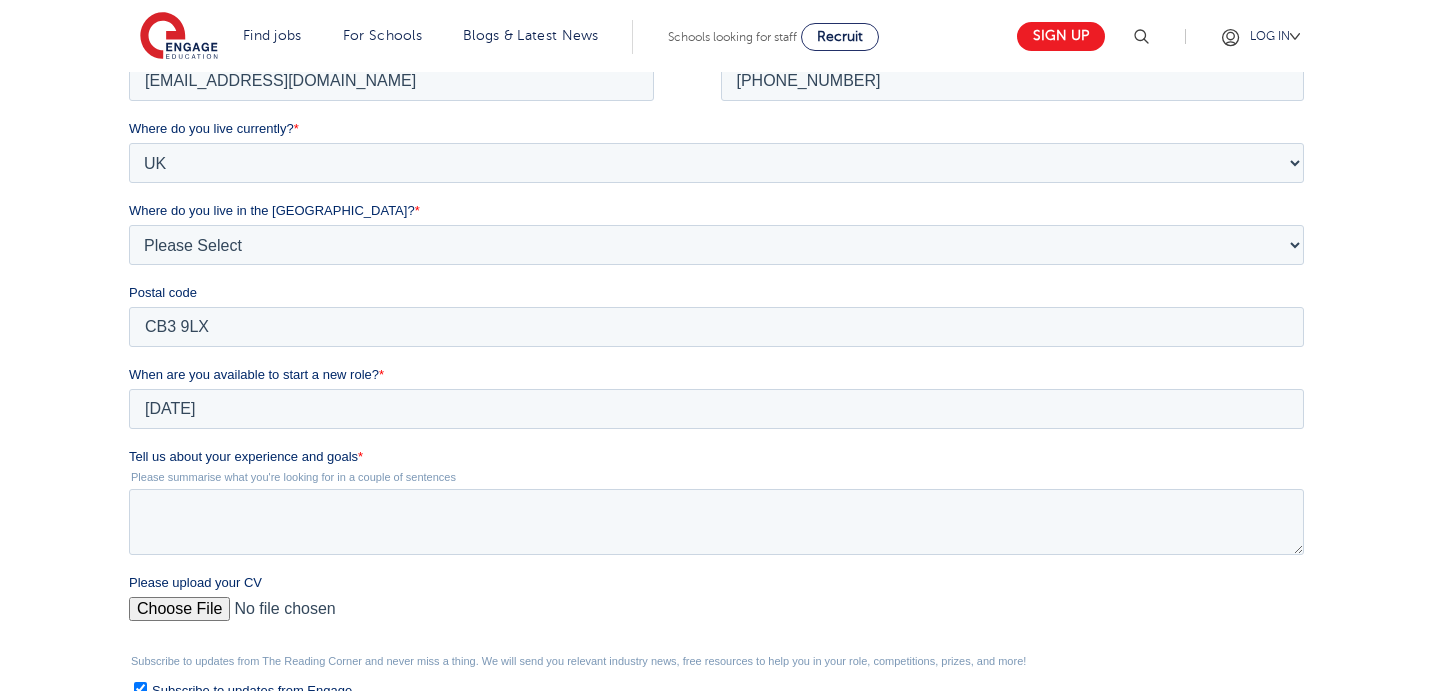 scroll, scrollTop: 486, scrollLeft: 0, axis: vertical 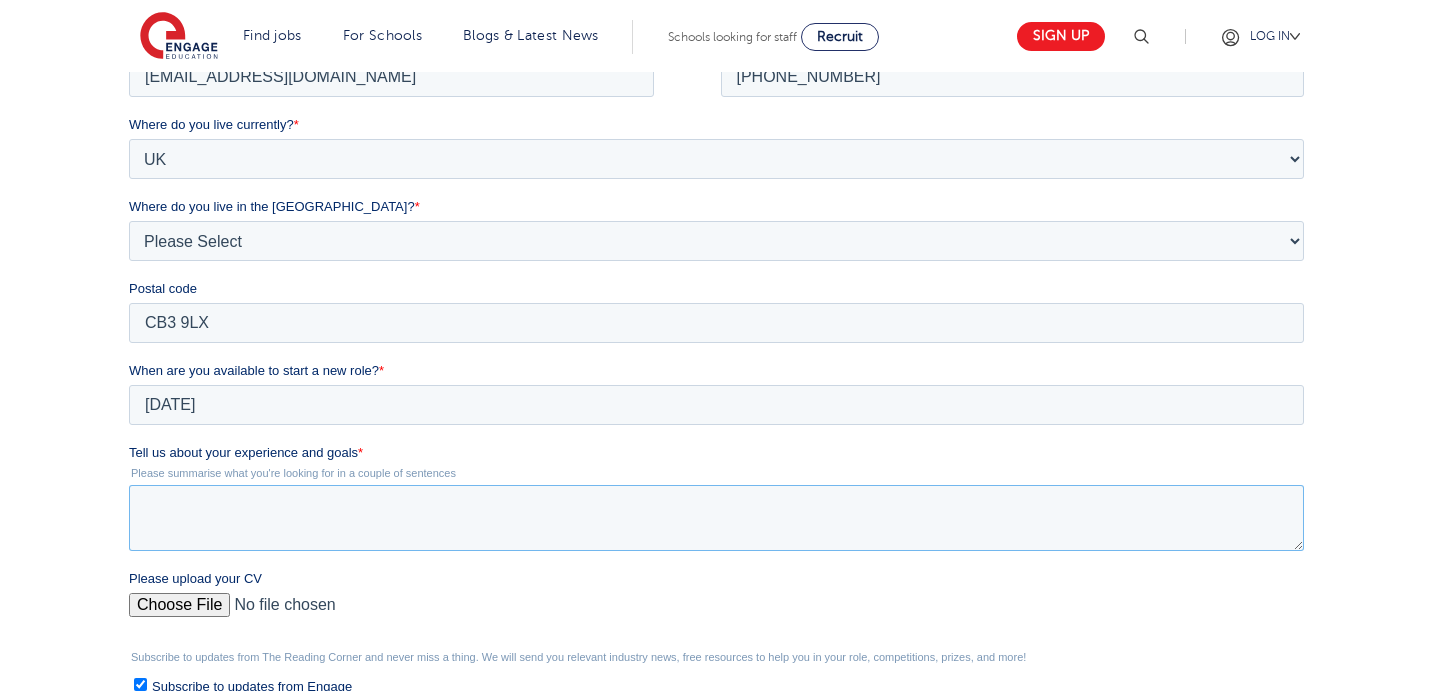 click on "Tell us about your experience and goals *" at bounding box center (715, 518) 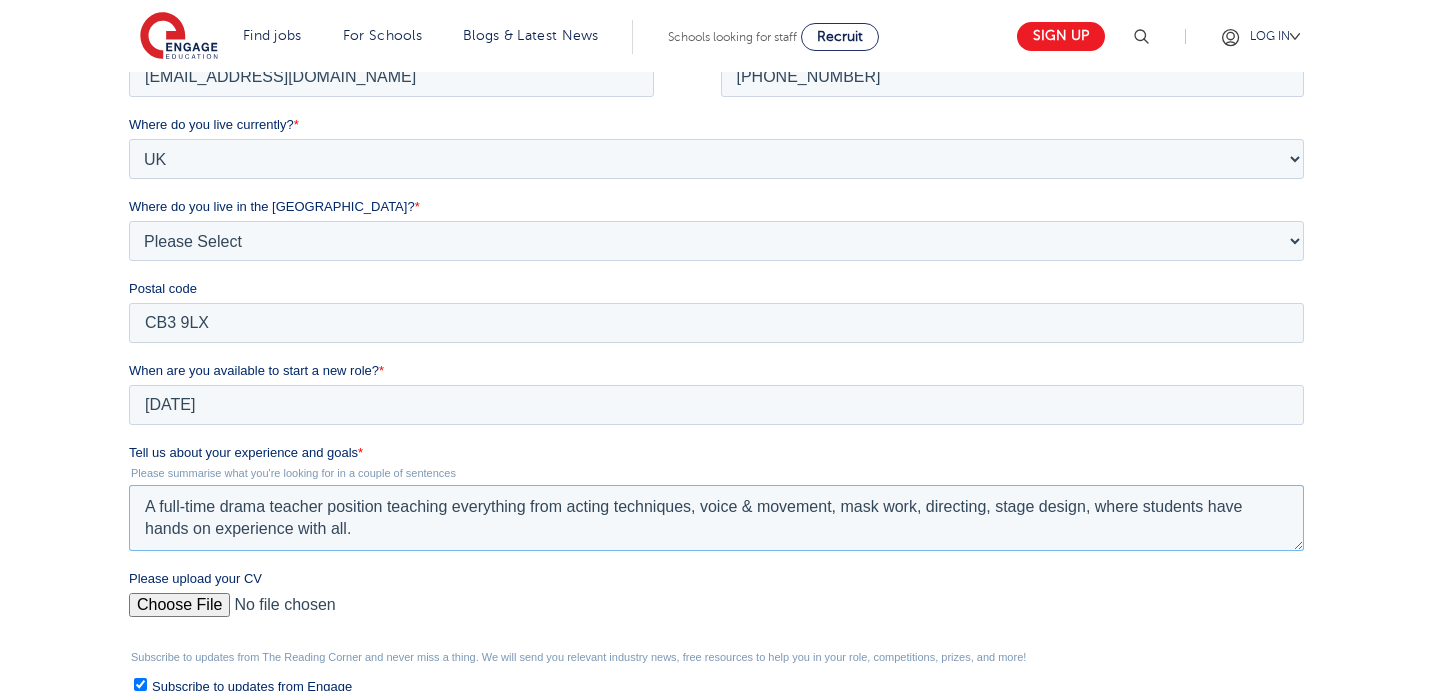 type on "A full-time drama teacher position teaching everything from acting techniques, voice & movement, mask work, directing, stage design, where students have hands on experience with all." 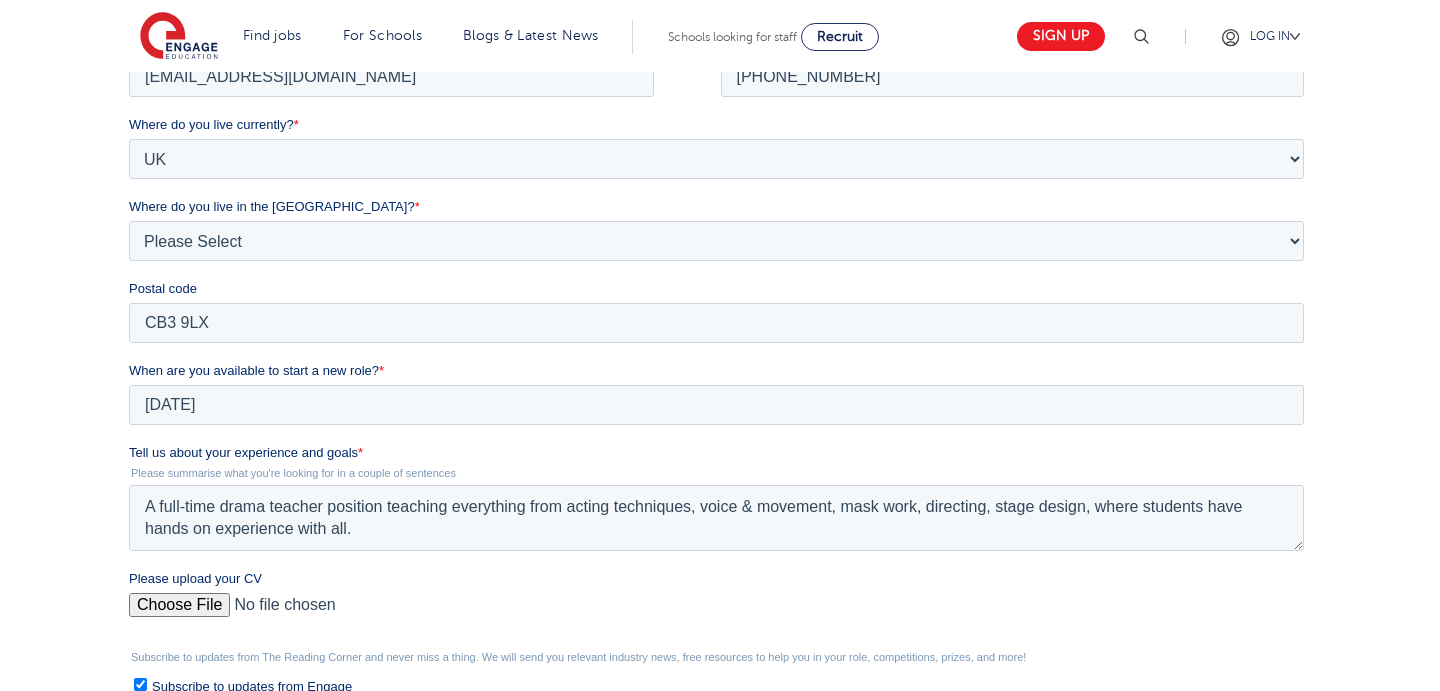 click on "Please upload your CV" at bounding box center [715, 613] 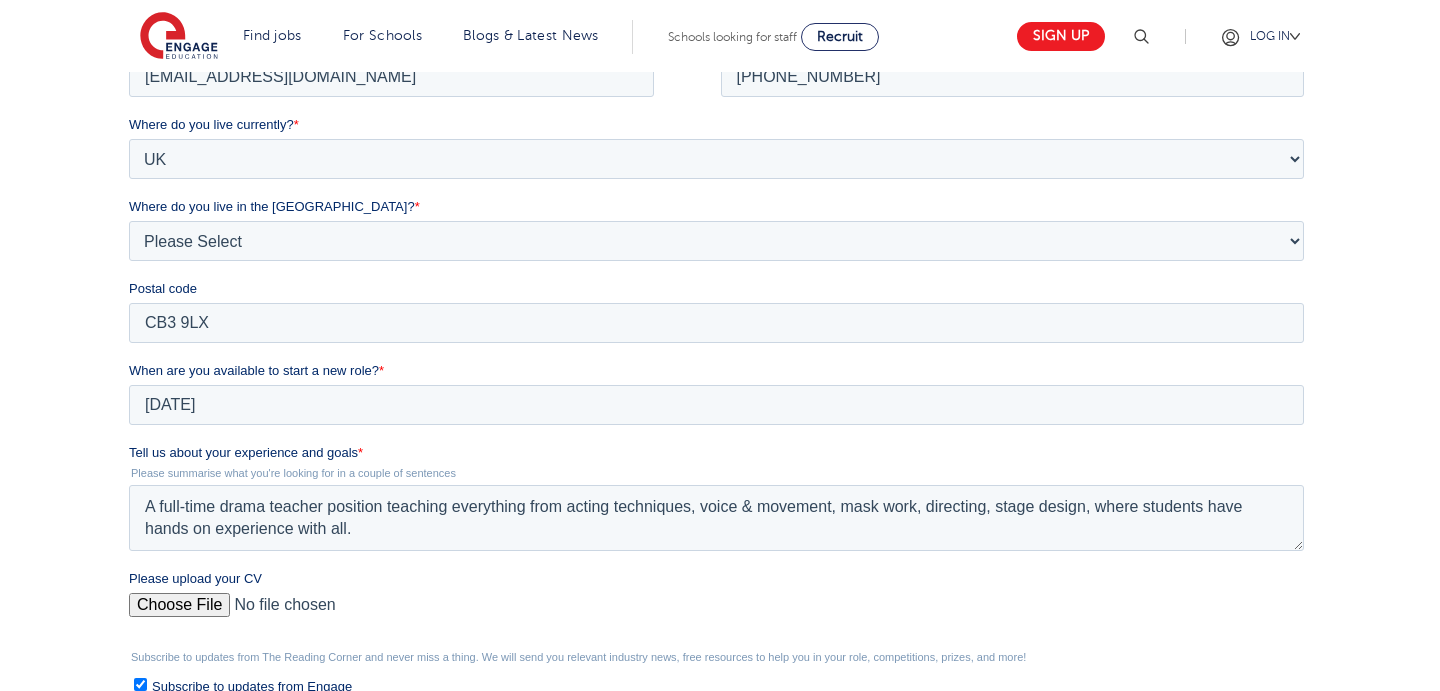 type on "C:\fakepath\[PERSON_NAME] cv 2025.docx" 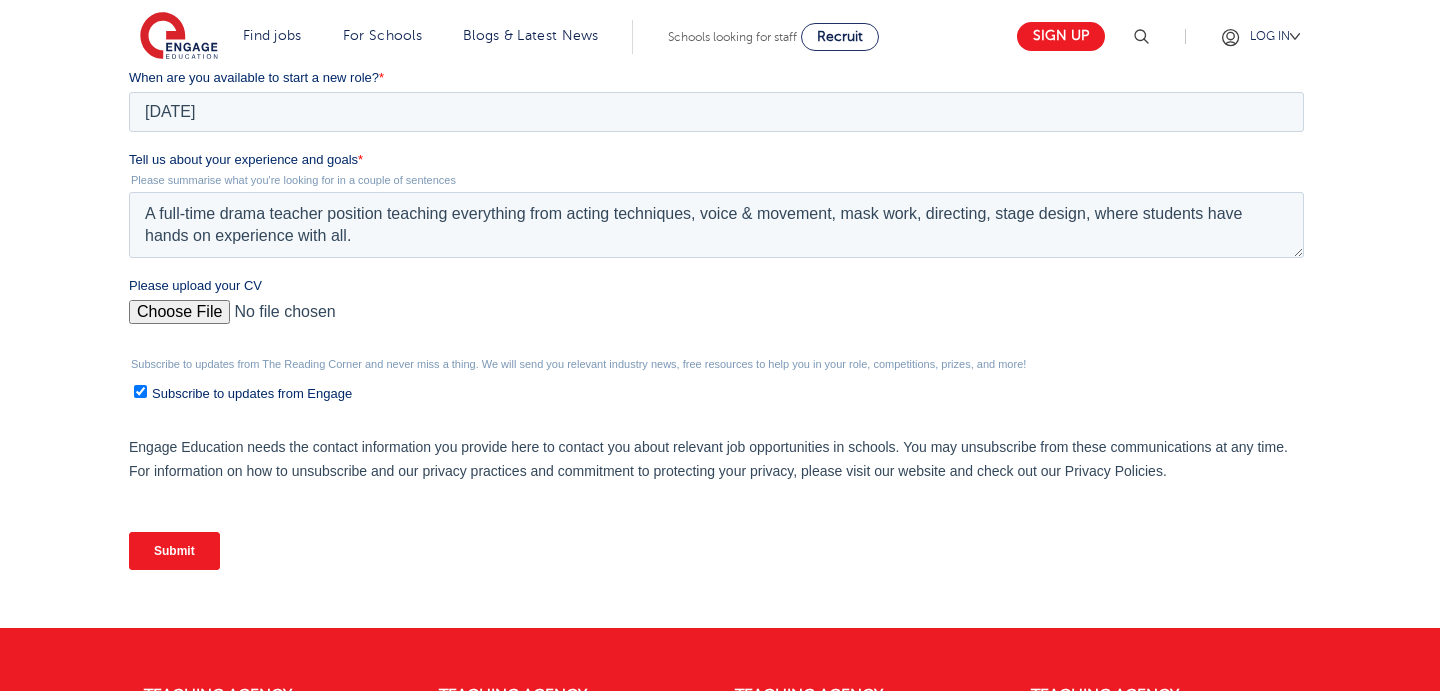 scroll, scrollTop: 792, scrollLeft: 0, axis: vertical 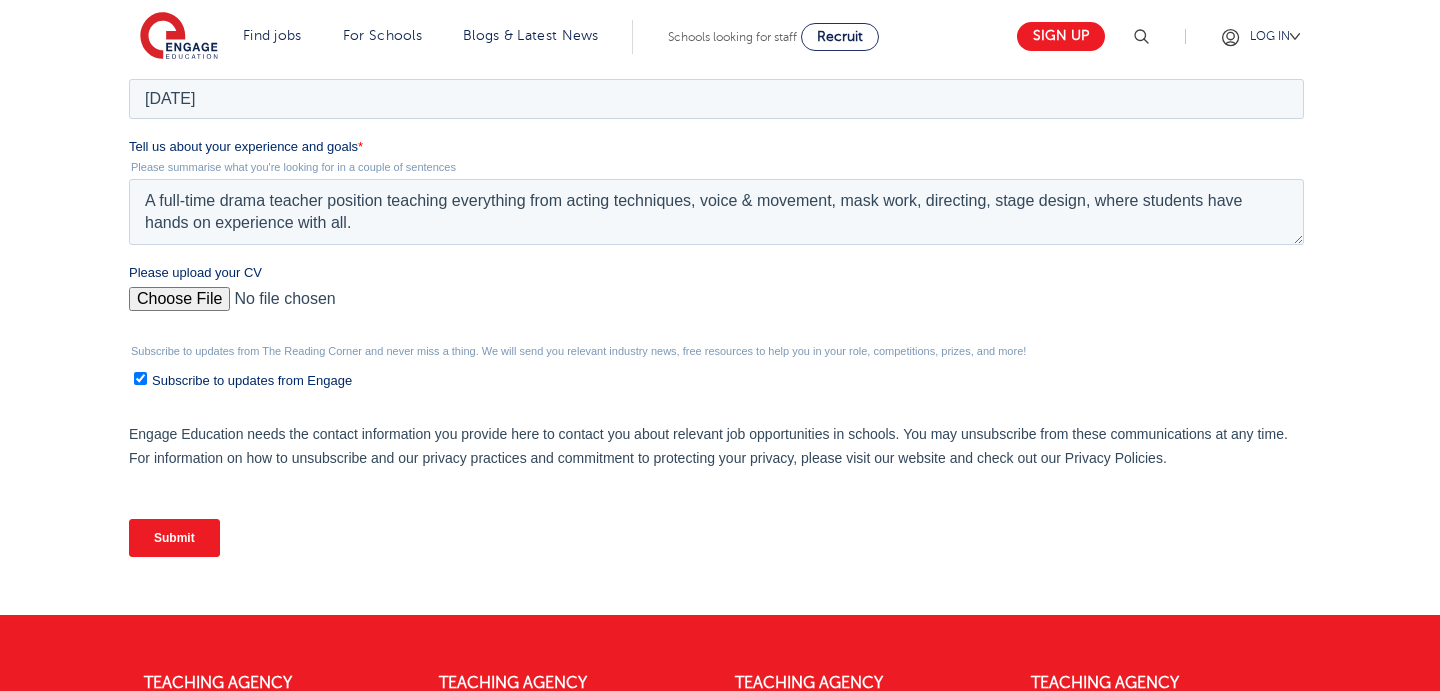 click on "Submit" at bounding box center (173, 538) 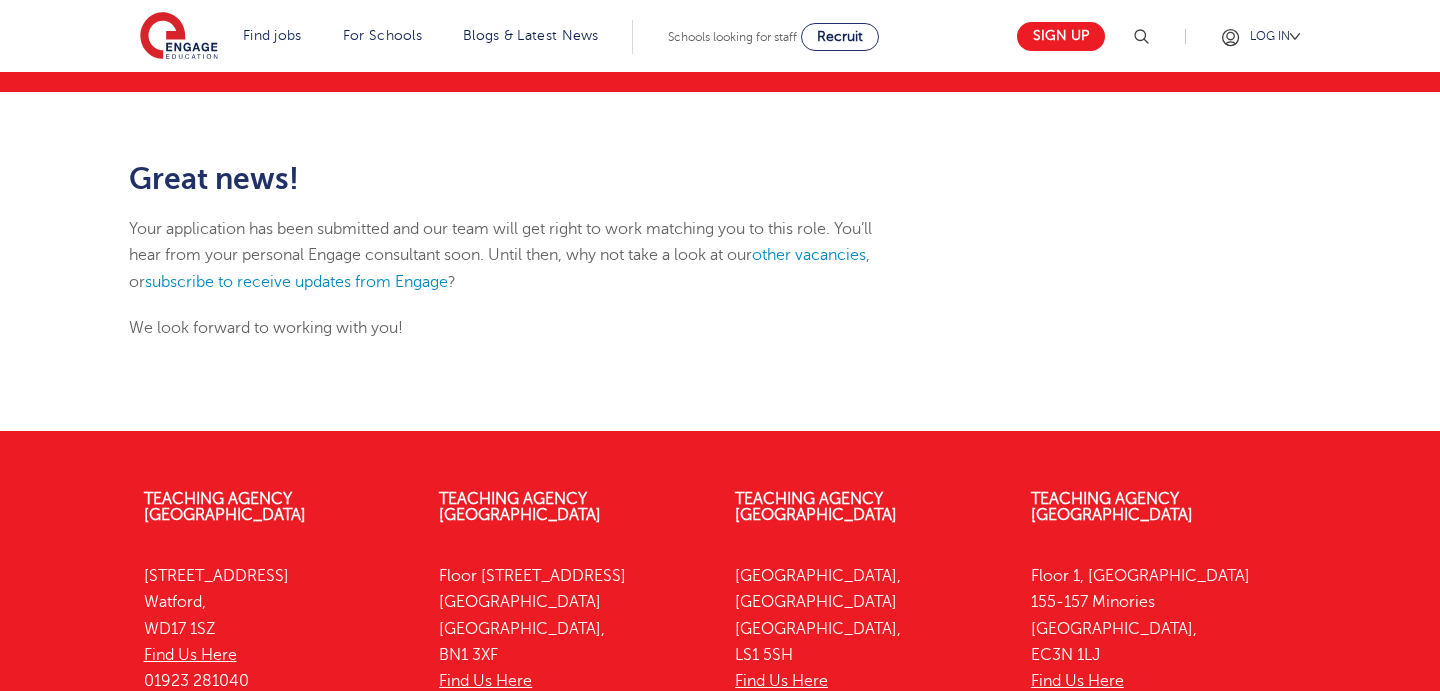 scroll, scrollTop: 0, scrollLeft: 0, axis: both 